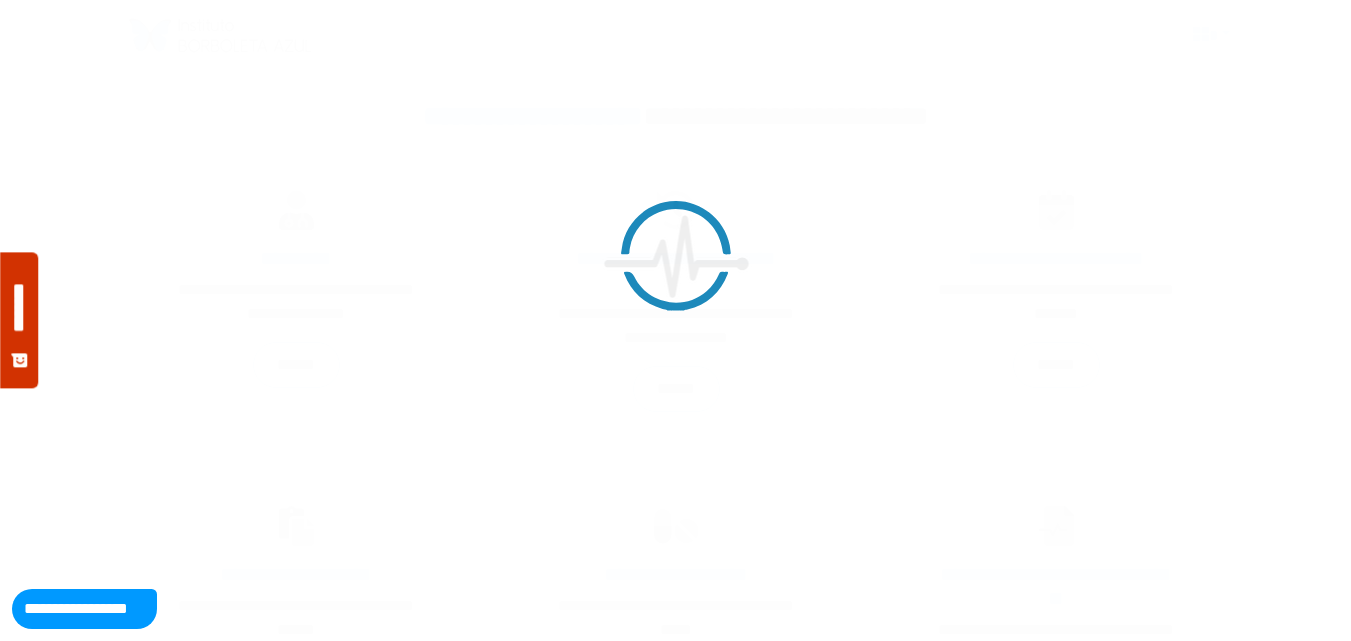 scroll, scrollTop: 0, scrollLeft: 0, axis: both 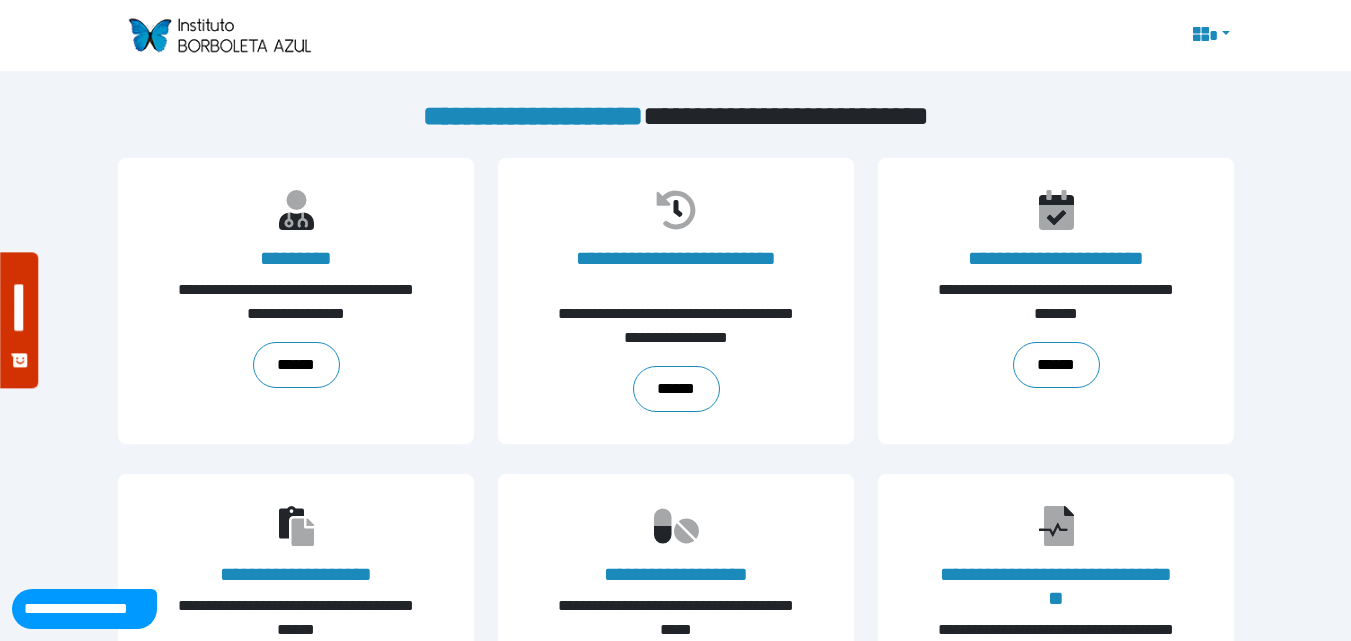 click on "**********" at bounding box center (676, 588) 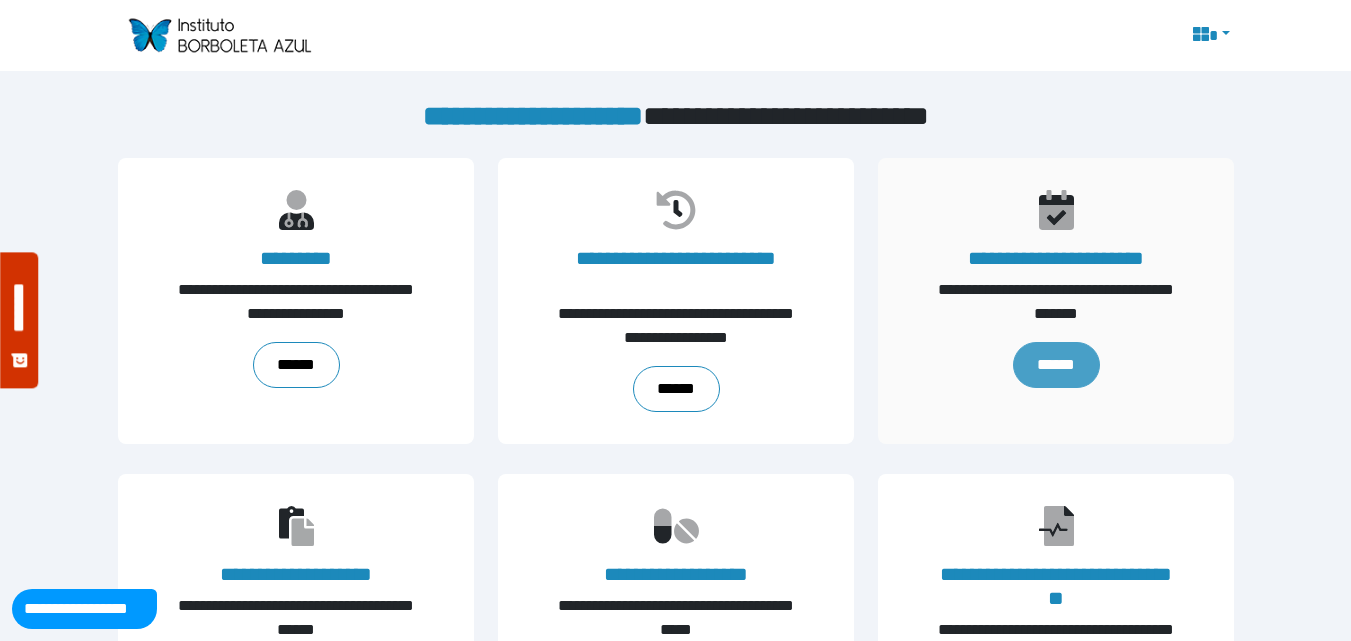 click on "******" at bounding box center [1055, 365] 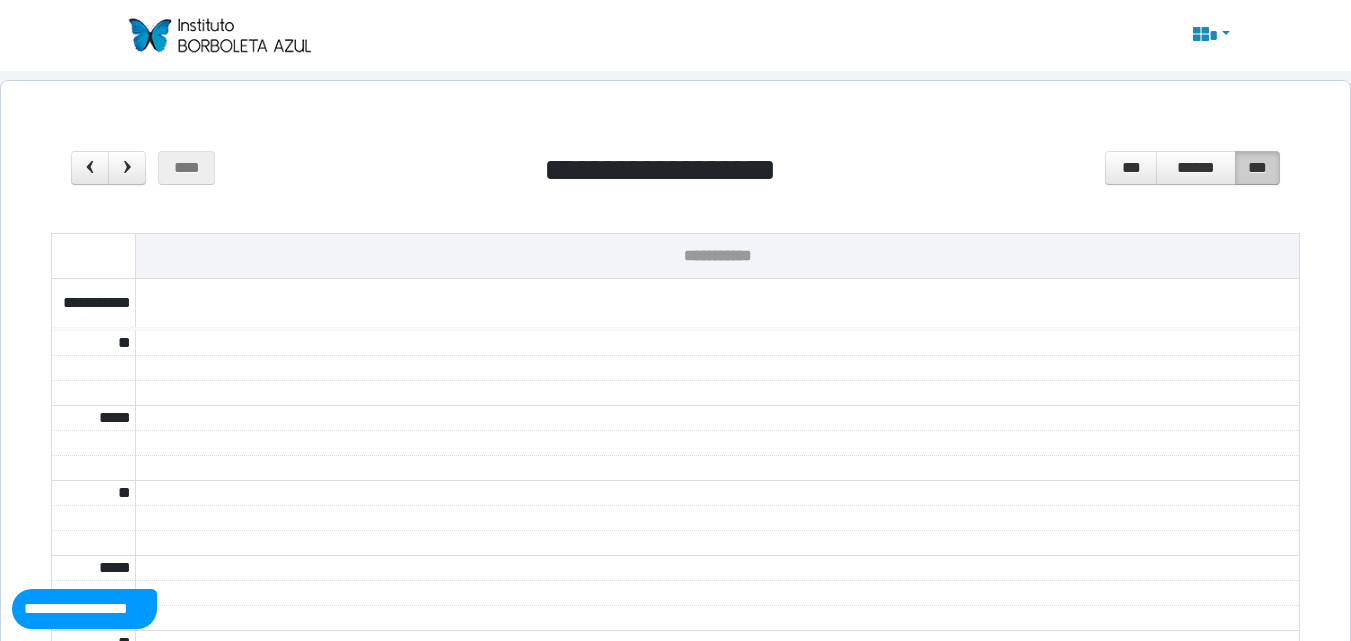 scroll, scrollTop: 0, scrollLeft: 0, axis: both 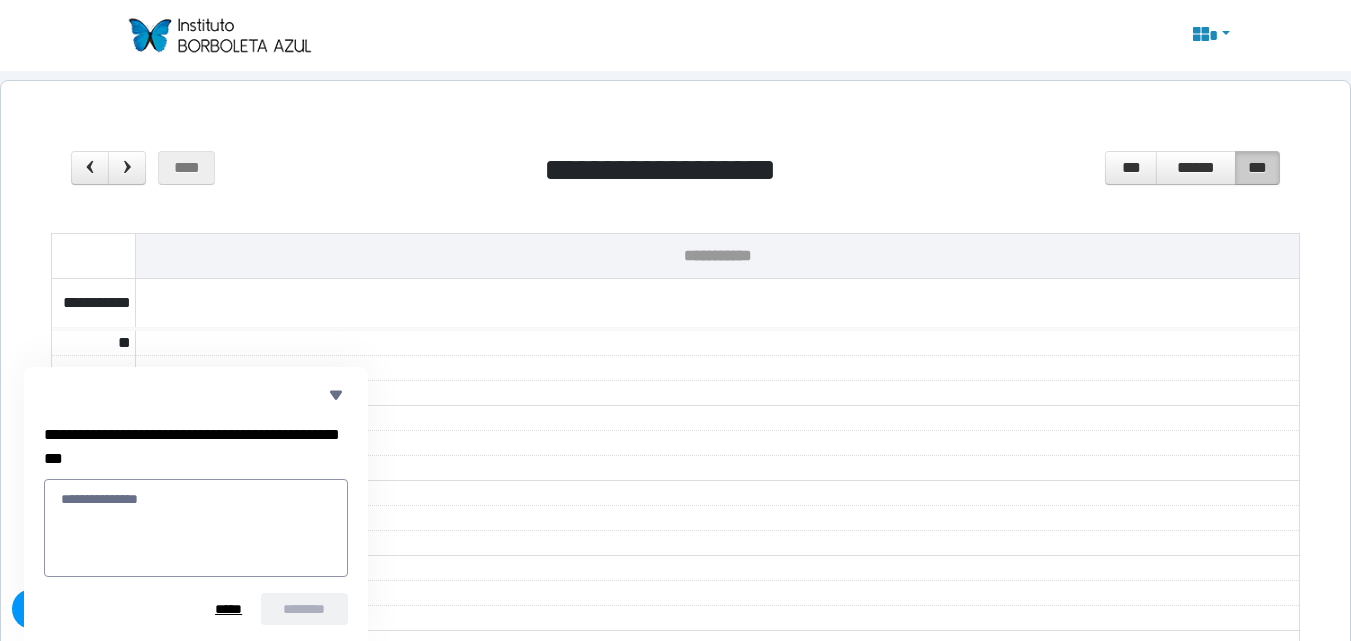 click at bounding box center [718, 368] 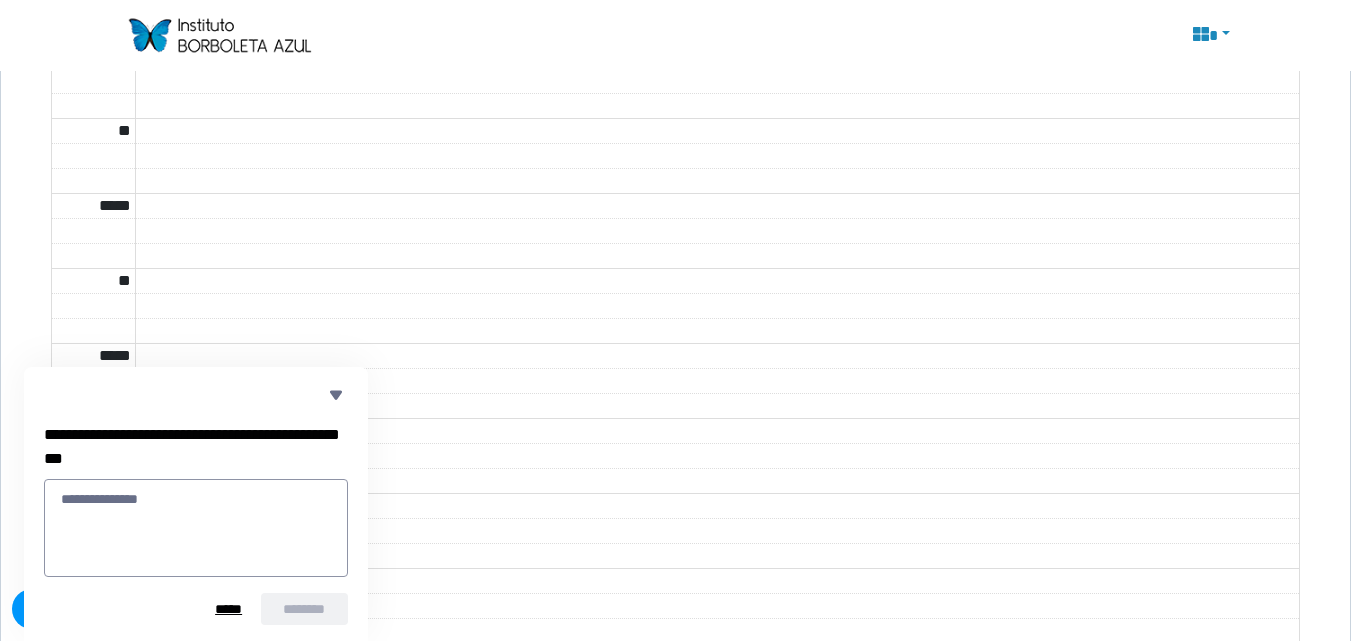 scroll, scrollTop: 1121, scrollLeft: 0, axis: vertical 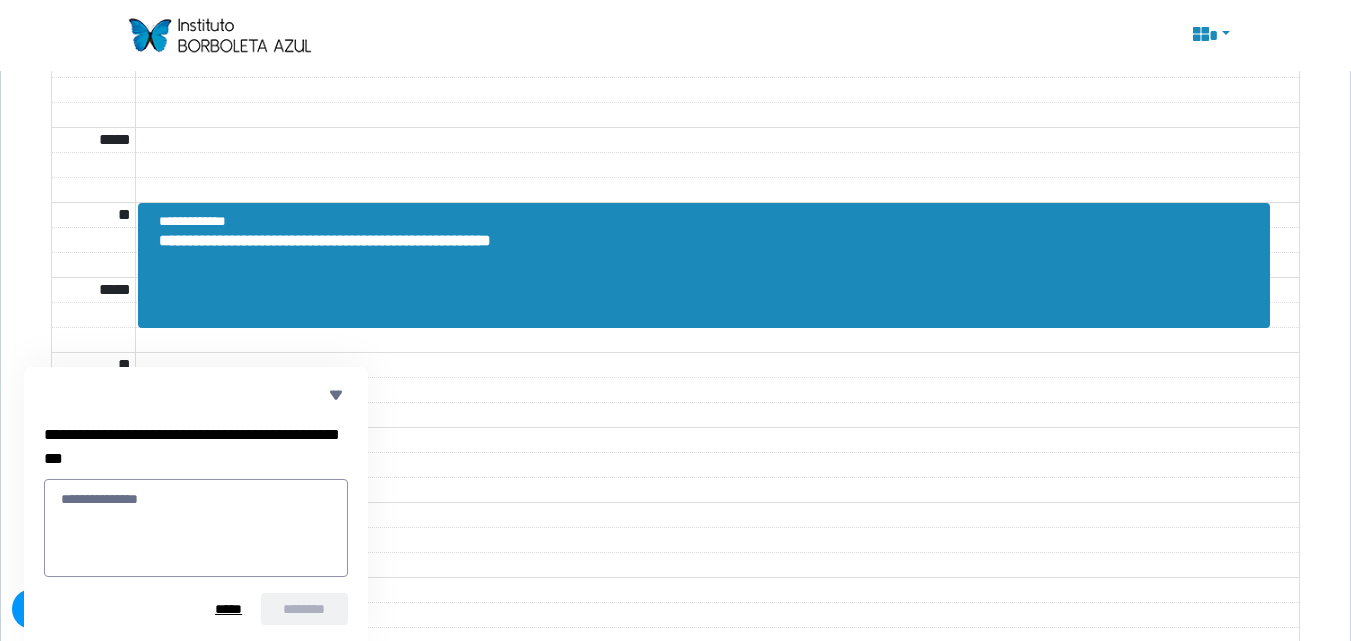 click at bounding box center (709, 265) 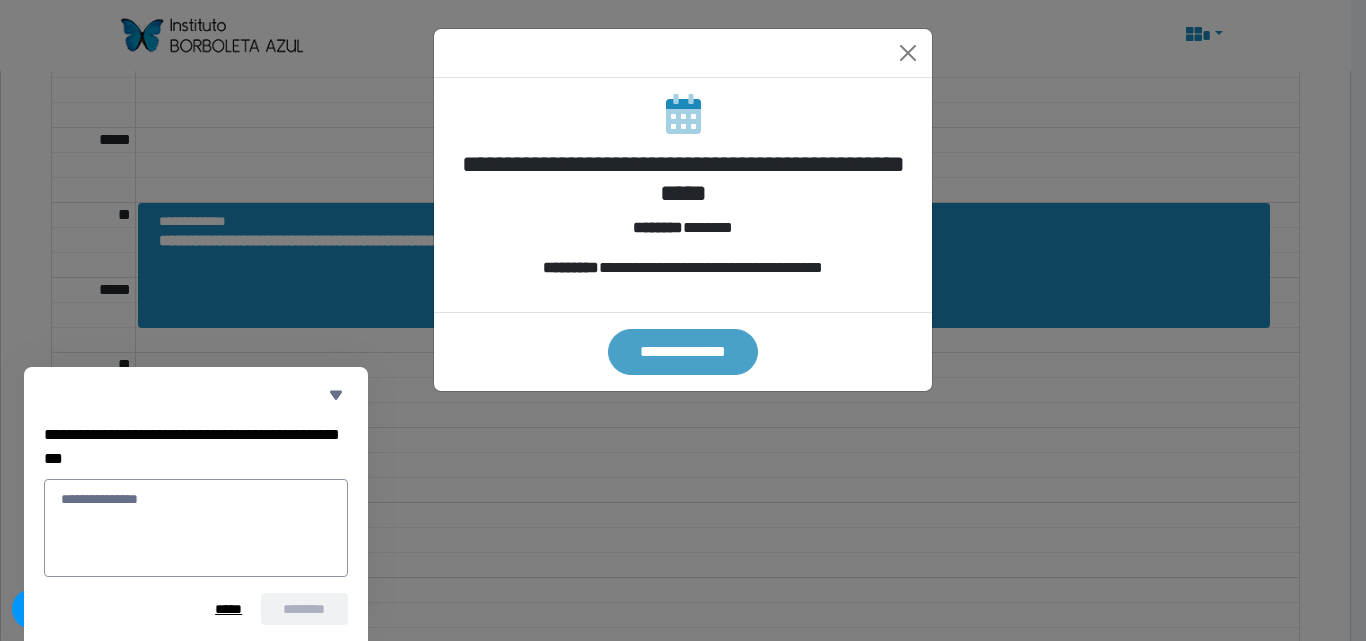 click on "**********" at bounding box center [683, 352] 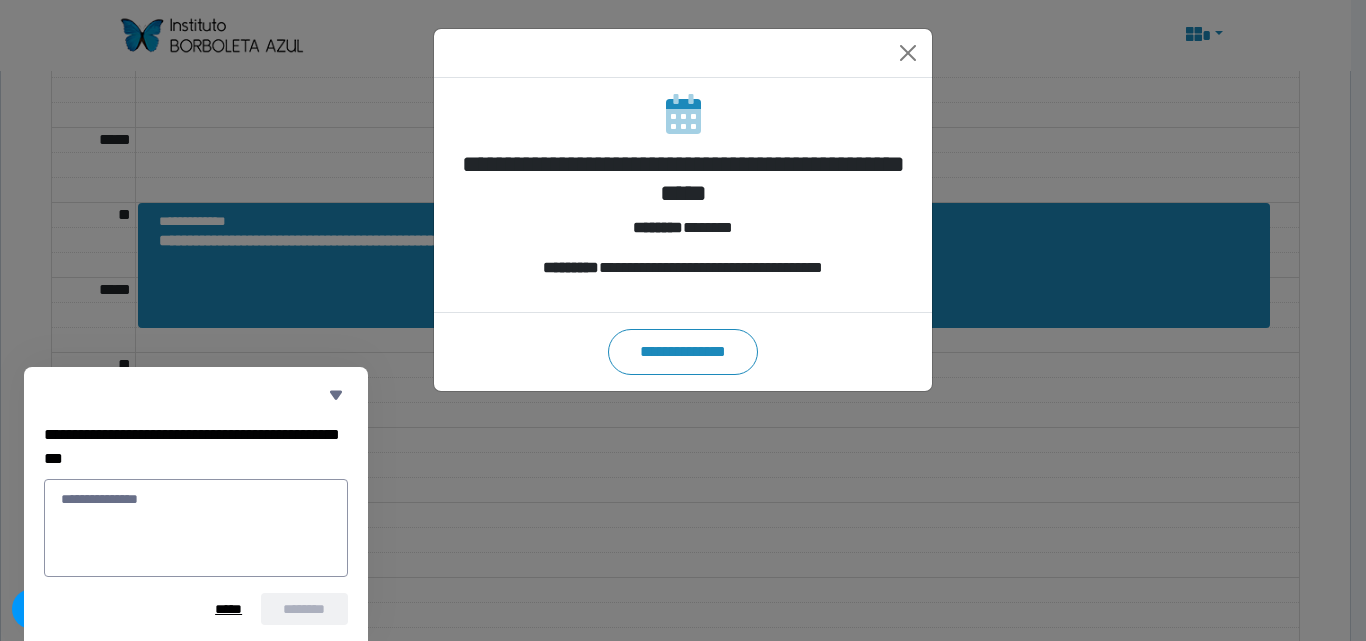 click on "**********" at bounding box center (683, 179) 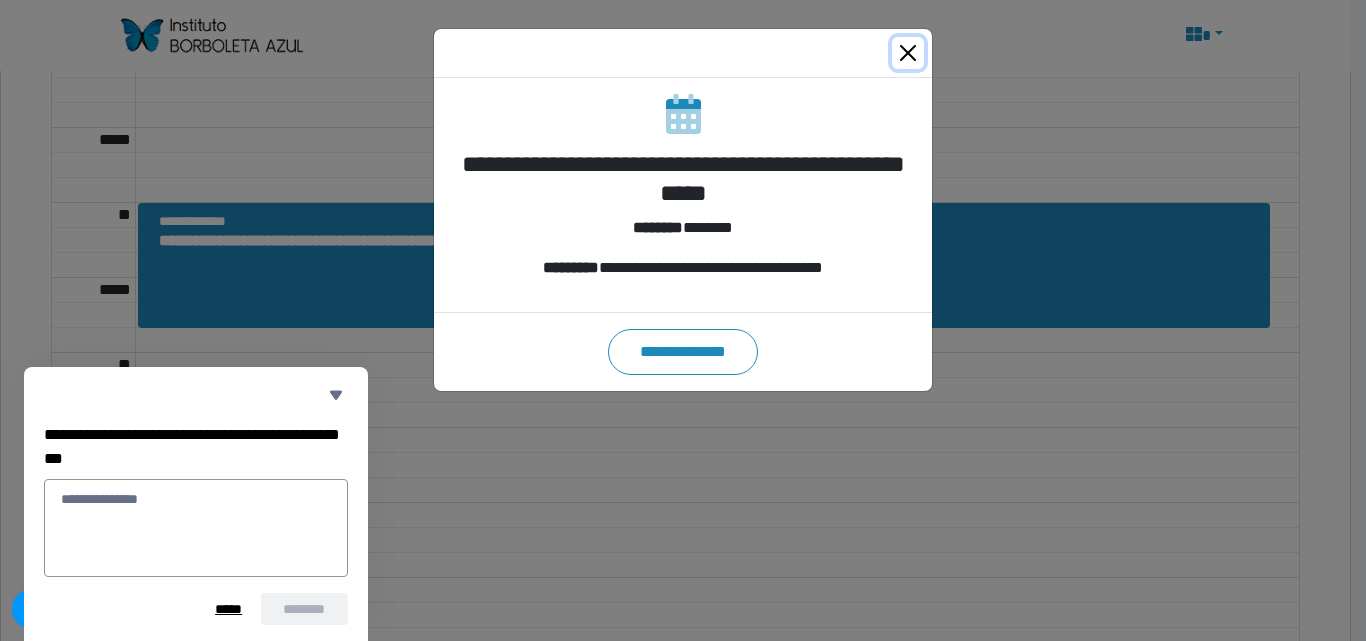 click at bounding box center (908, 53) 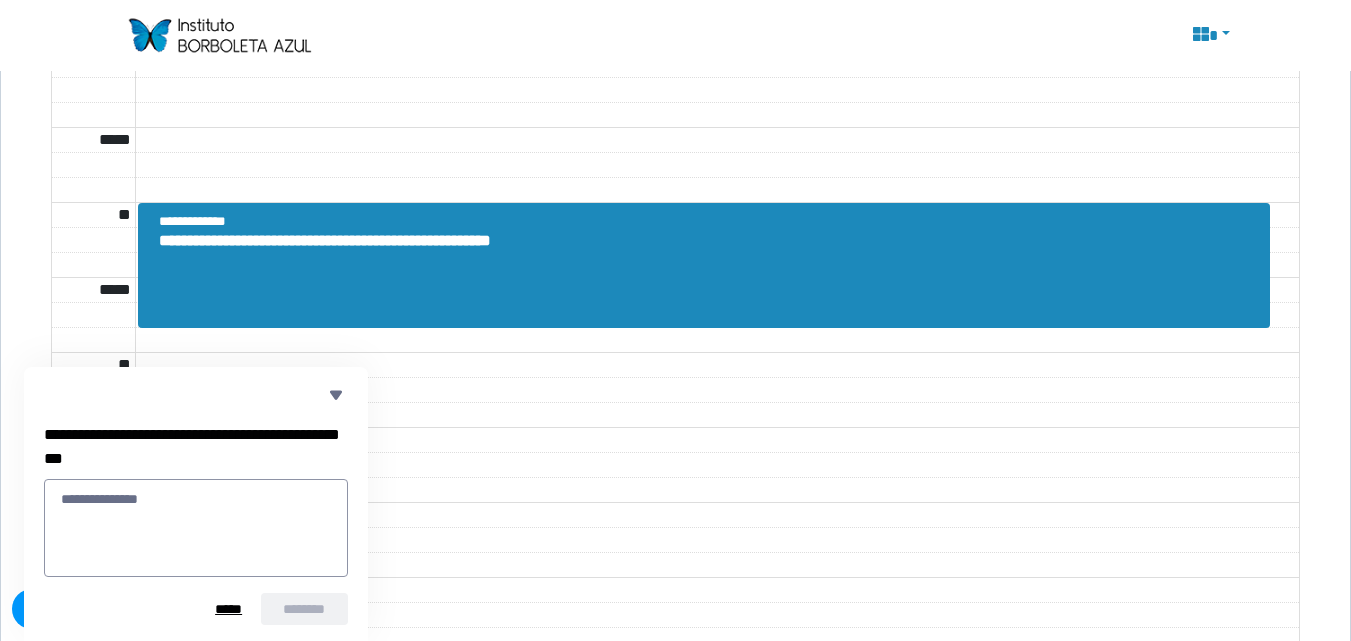 click at bounding box center (1209, 36) 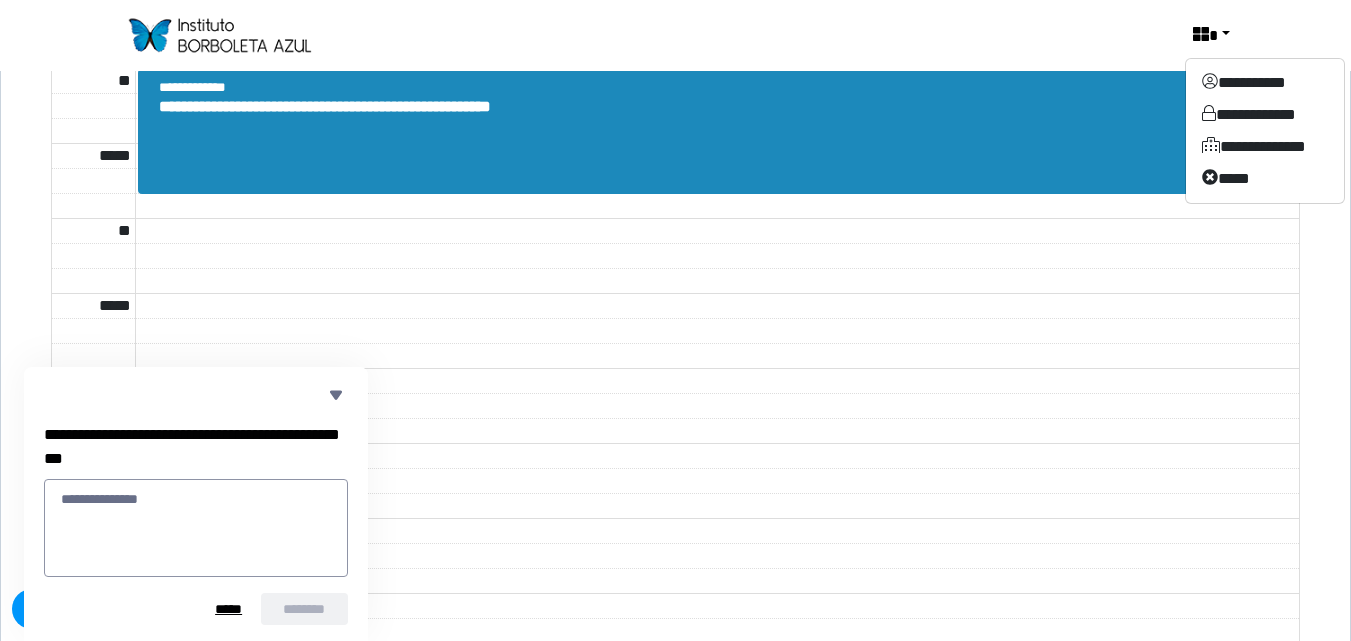 scroll, scrollTop: 2441, scrollLeft: 0, axis: vertical 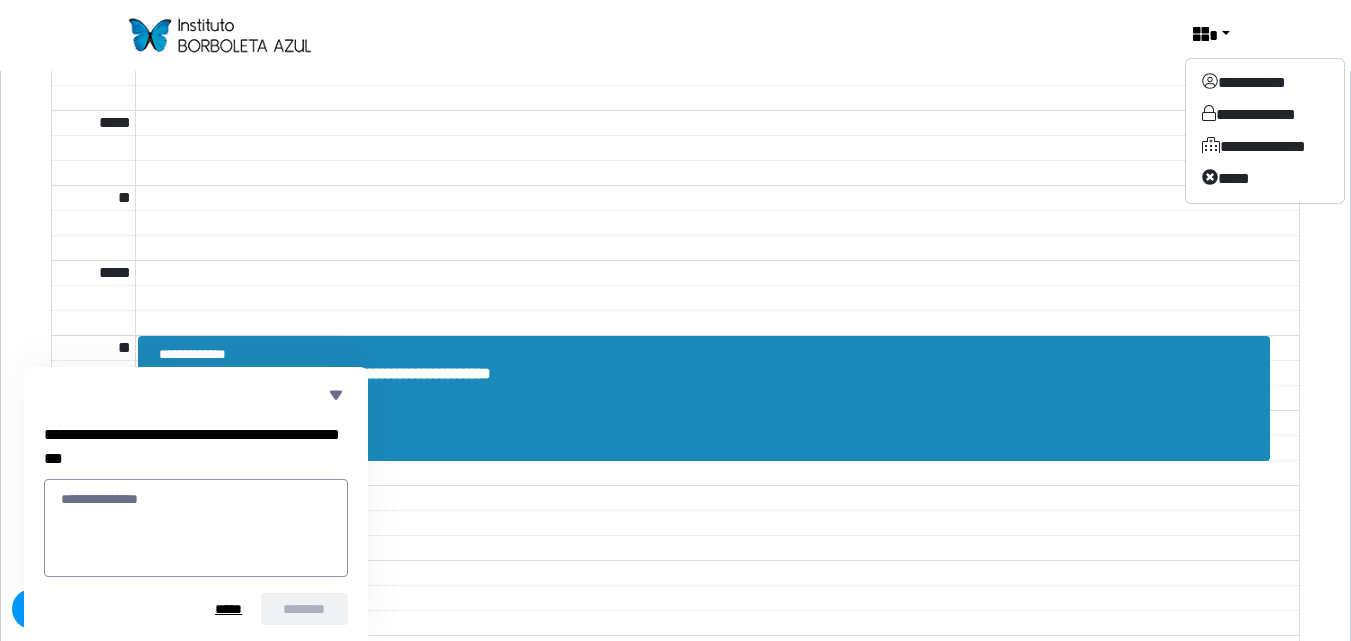 click at bounding box center [709, 398] 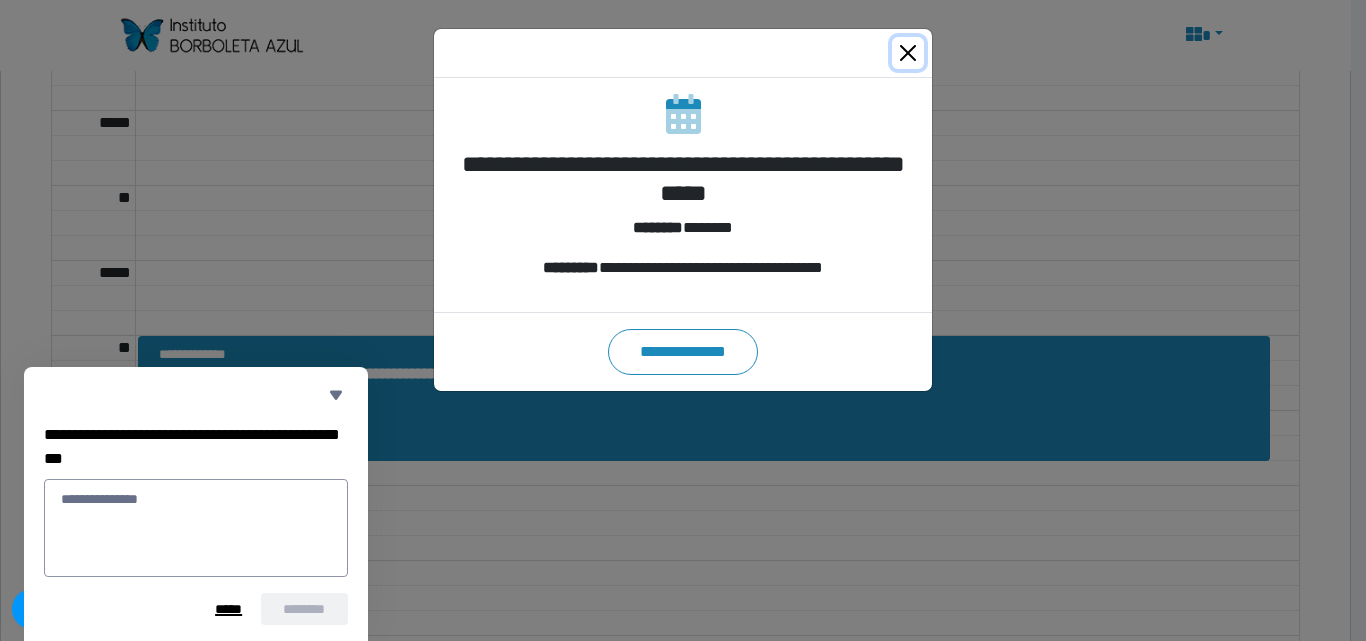 click on "*****" at bounding box center (228, 609) 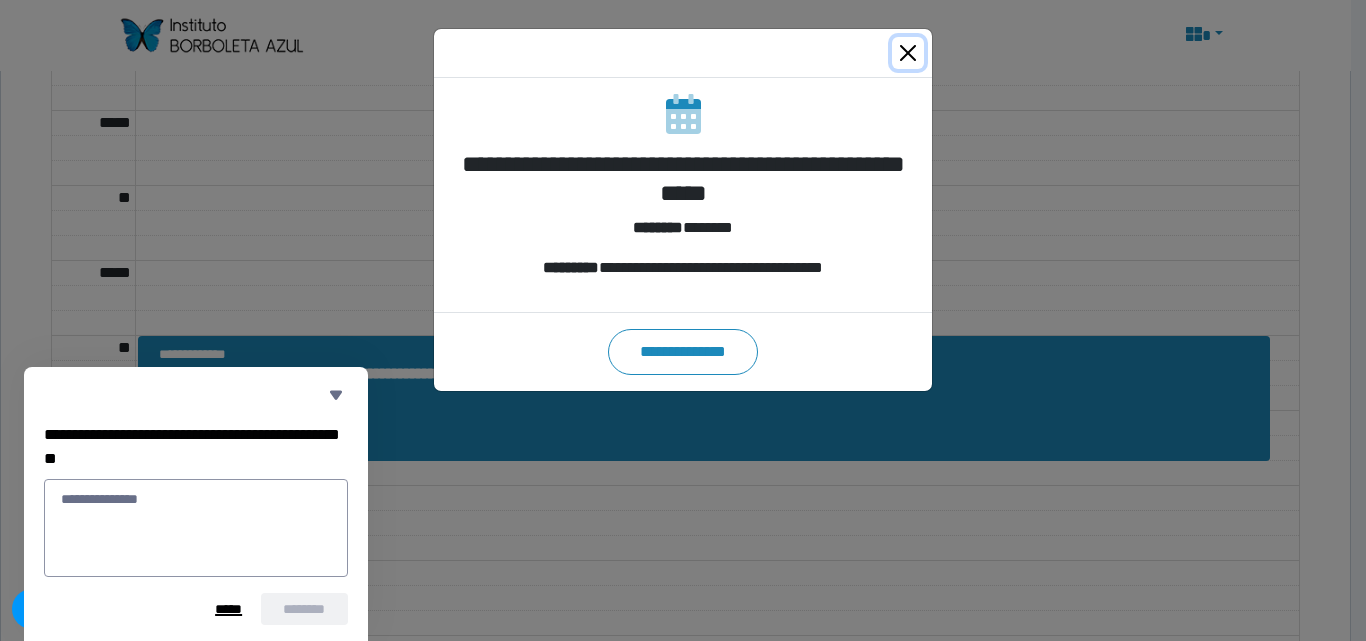click on "*****" at bounding box center [228, 609] 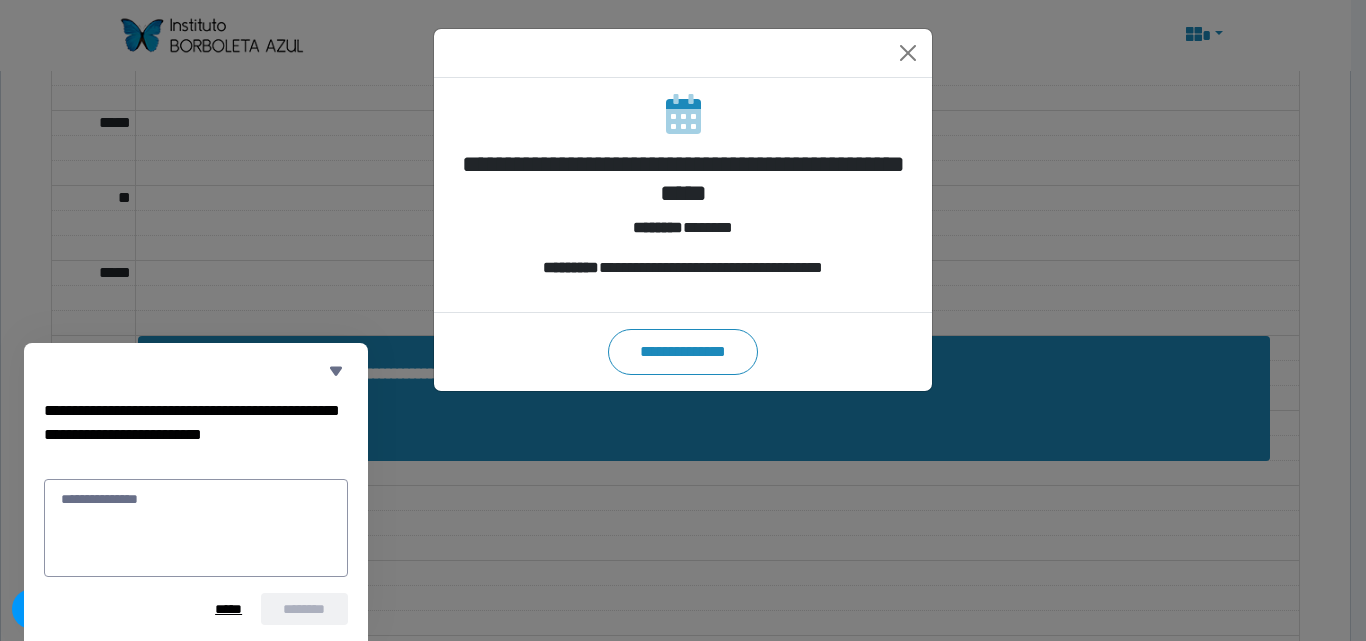 drag, startPoint x: 360, startPoint y: 316, endPoint x: 311, endPoint y: 454, distance: 146.44112 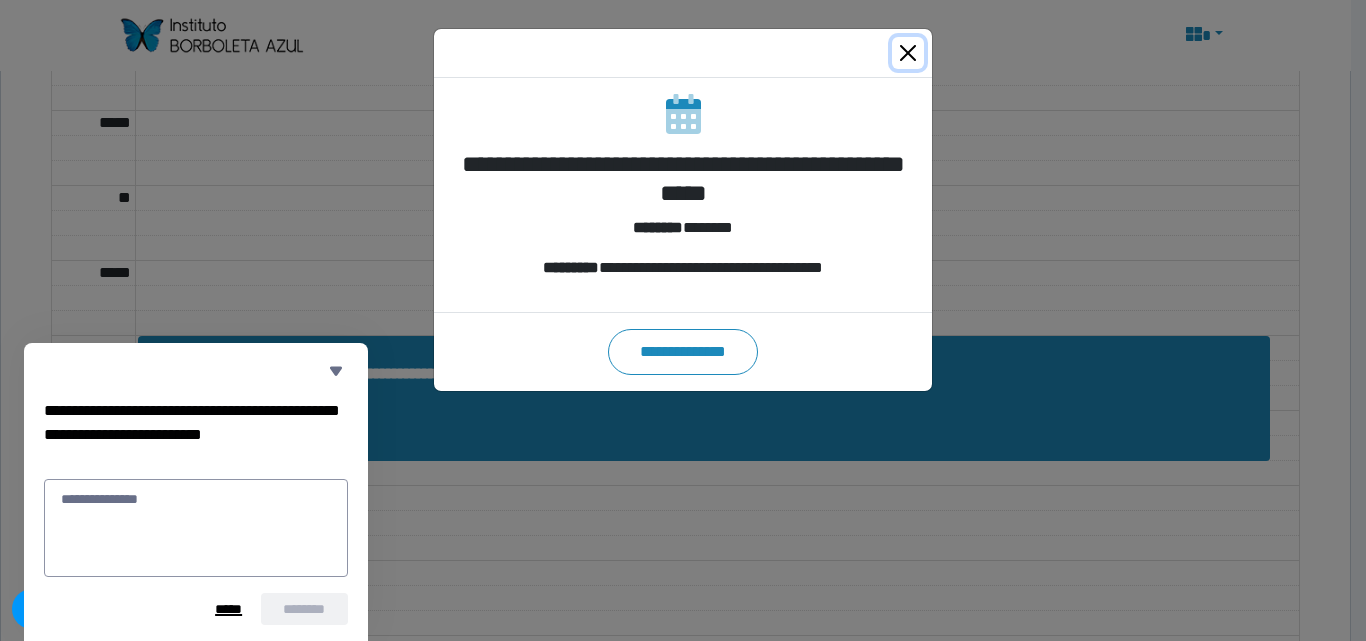 click on "*****" at bounding box center [228, 609] 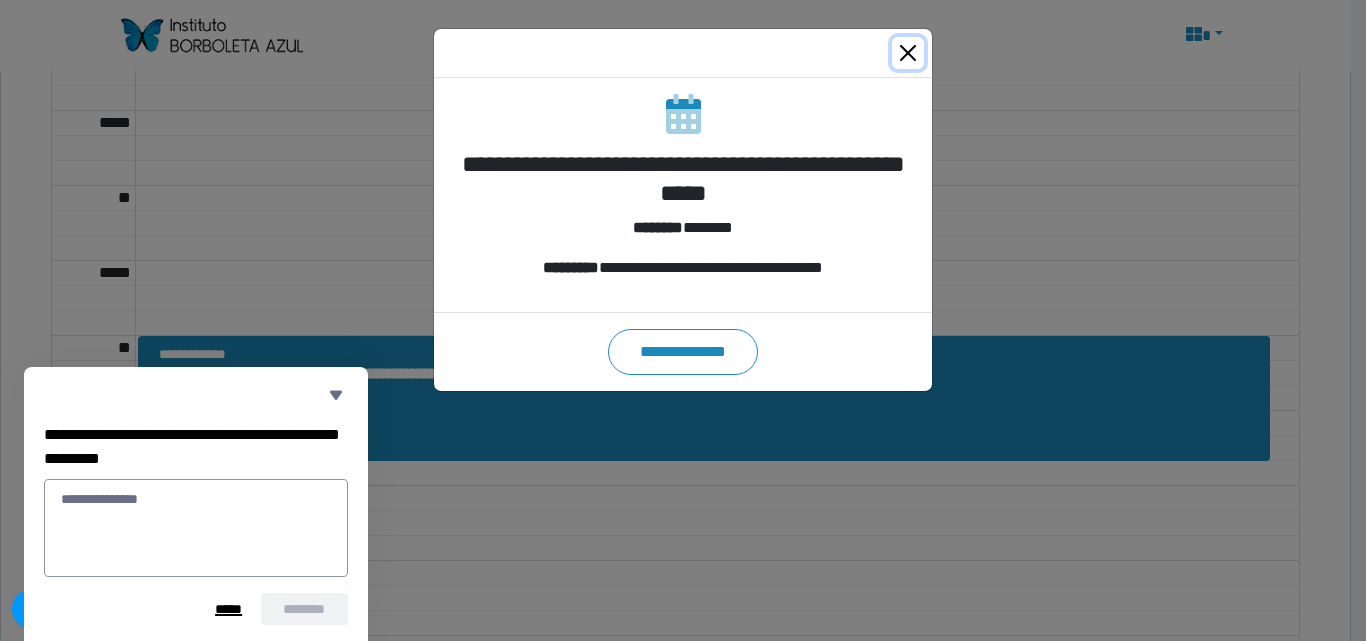 click on "*****" at bounding box center [228, 609] 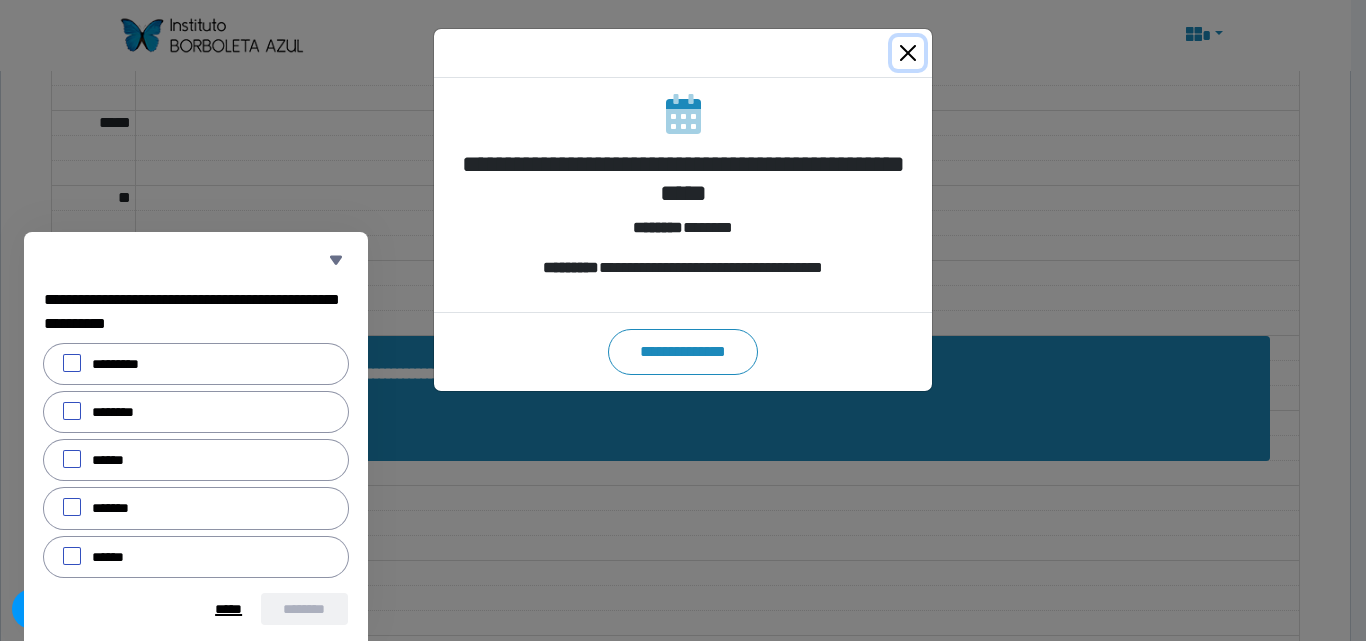 click on "*****" at bounding box center [228, 609] 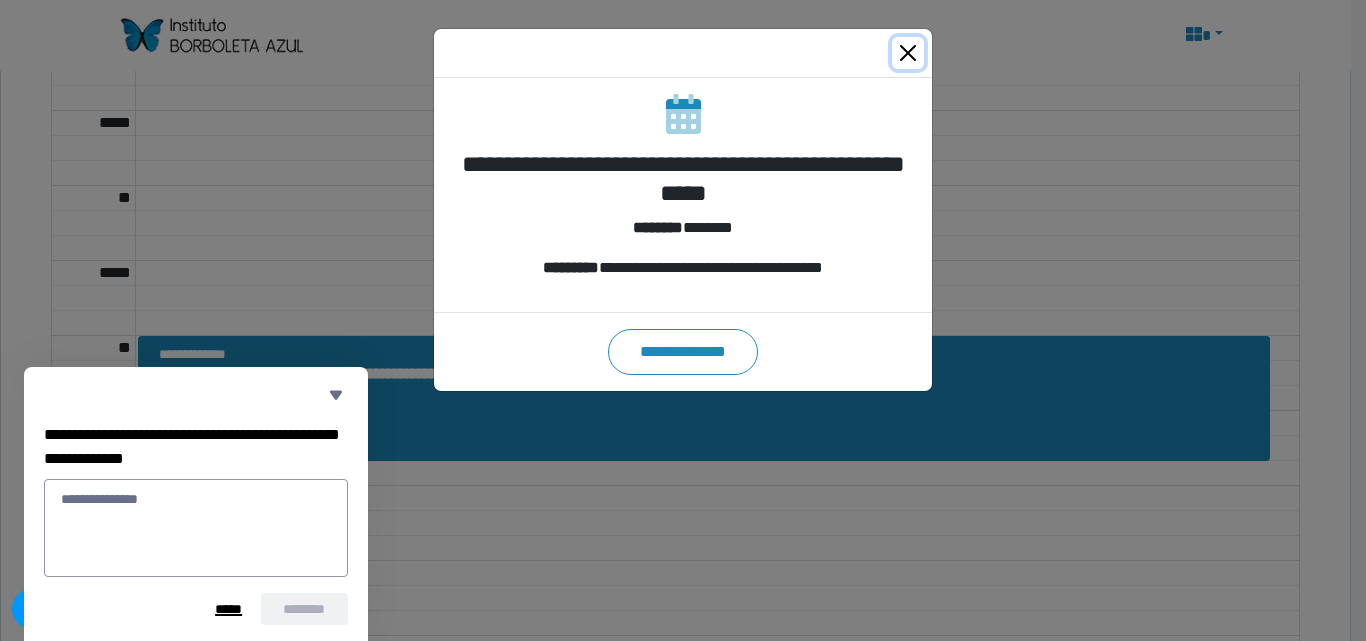click on "*****" at bounding box center [228, 609] 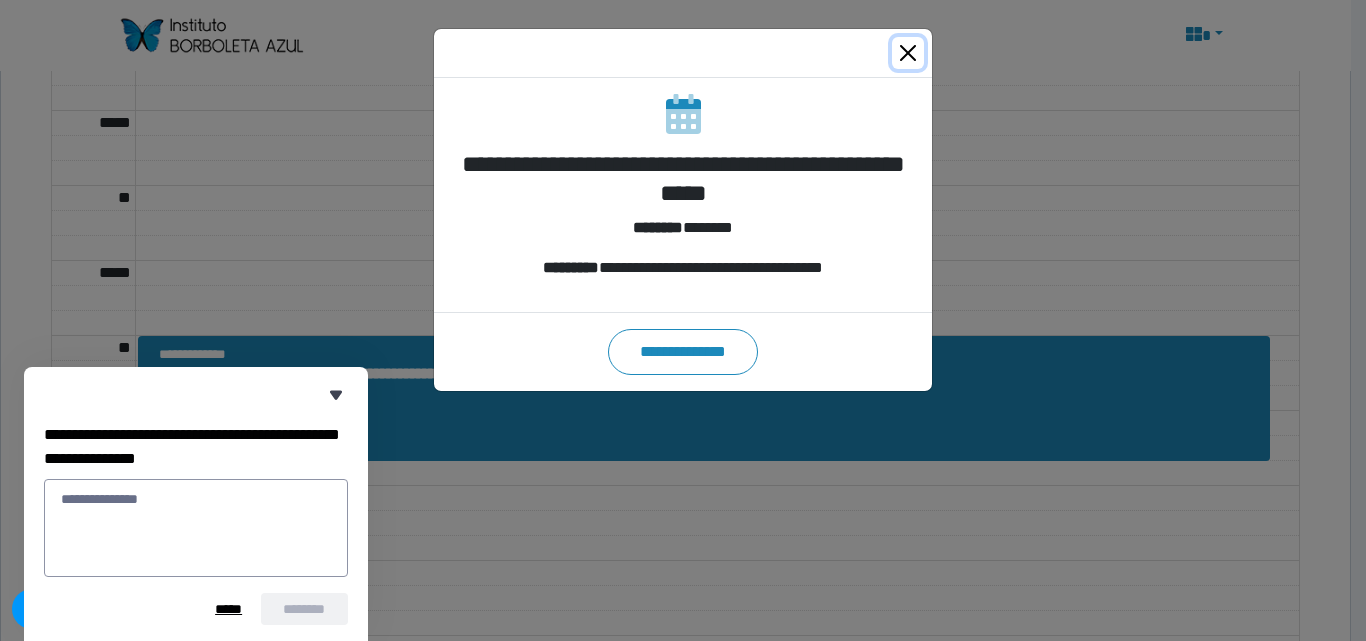 click 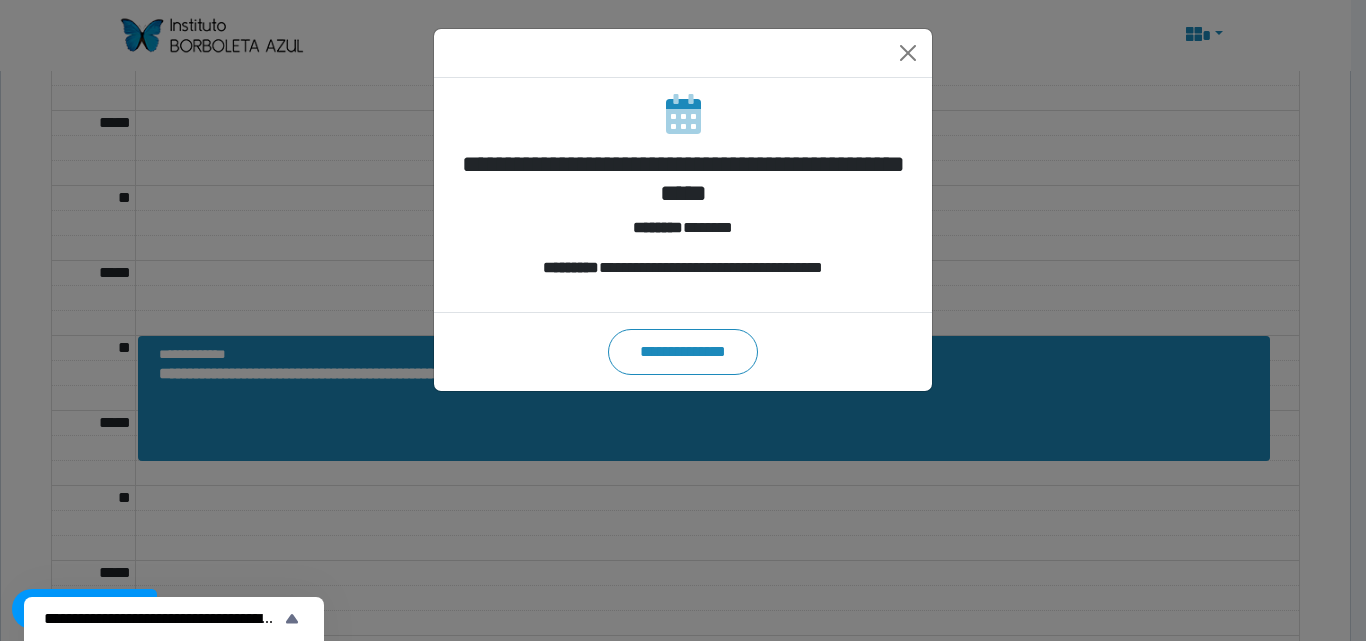 click on "**********" at bounding box center (683, 320) 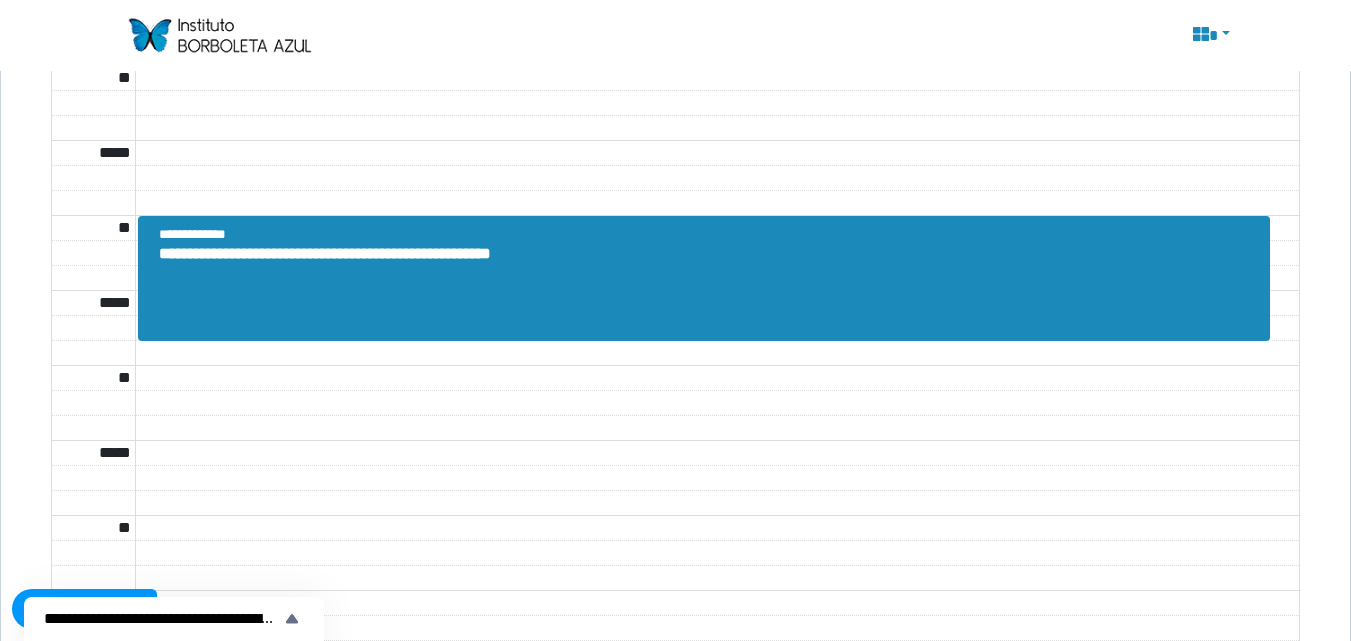 scroll, scrollTop: 2295, scrollLeft: 0, axis: vertical 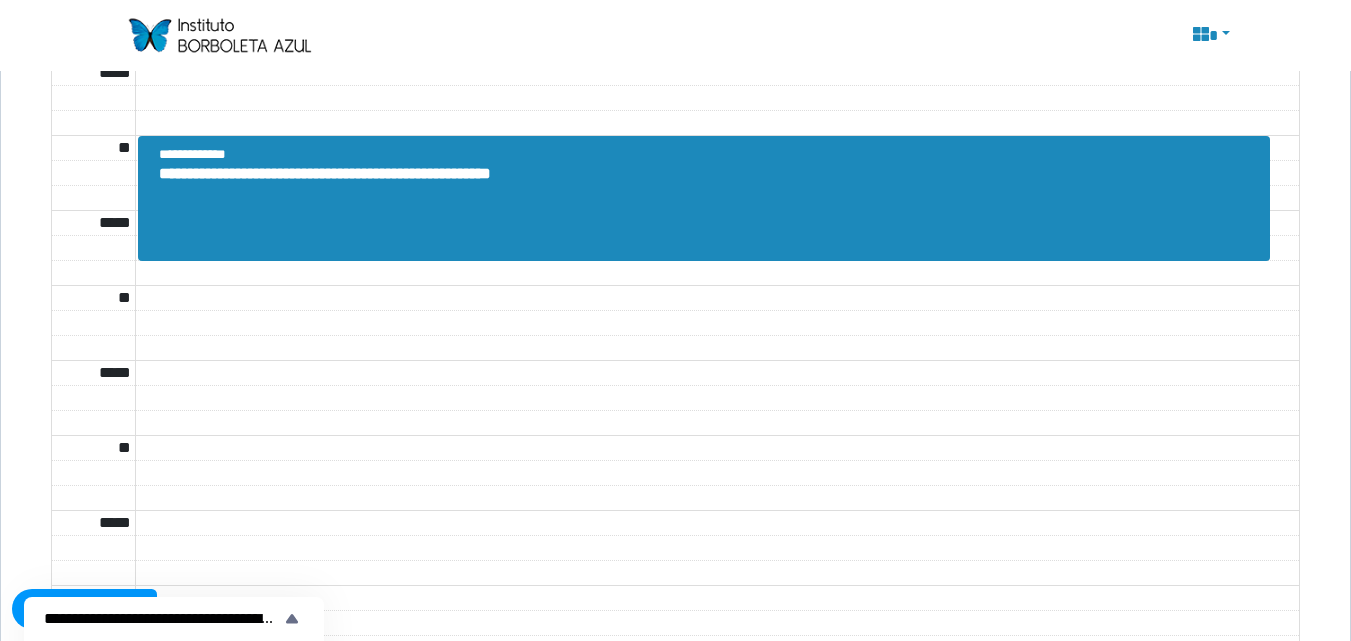 drag, startPoint x: 240, startPoint y: 615, endPoint x: 134, endPoint y: 633, distance: 107.51744 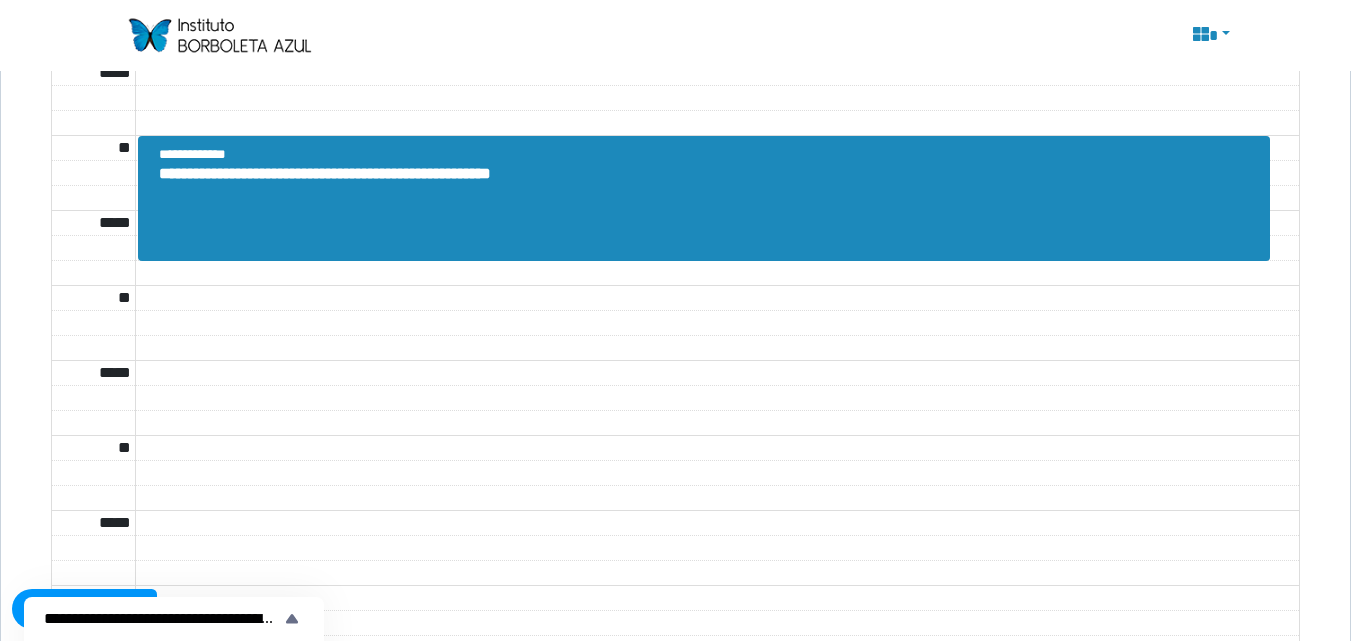 click on "**********" at bounding box center (84, 609) 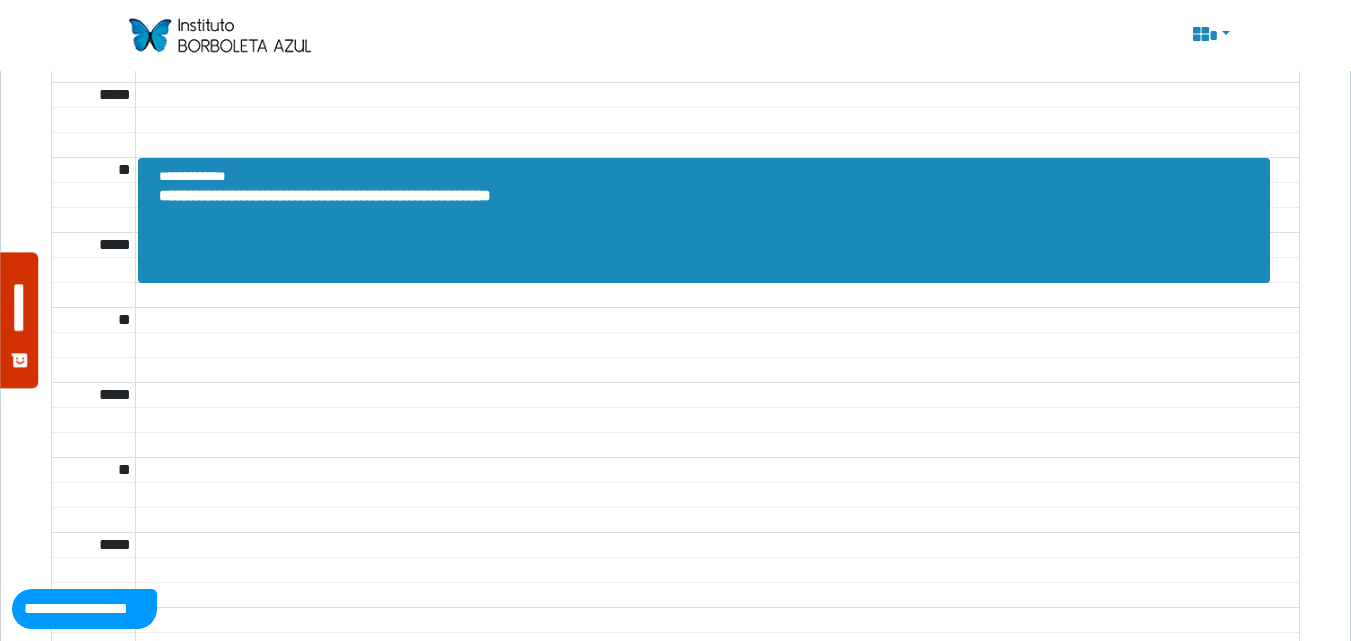 scroll, scrollTop: 2295, scrollLeft: 0, axis: vertical 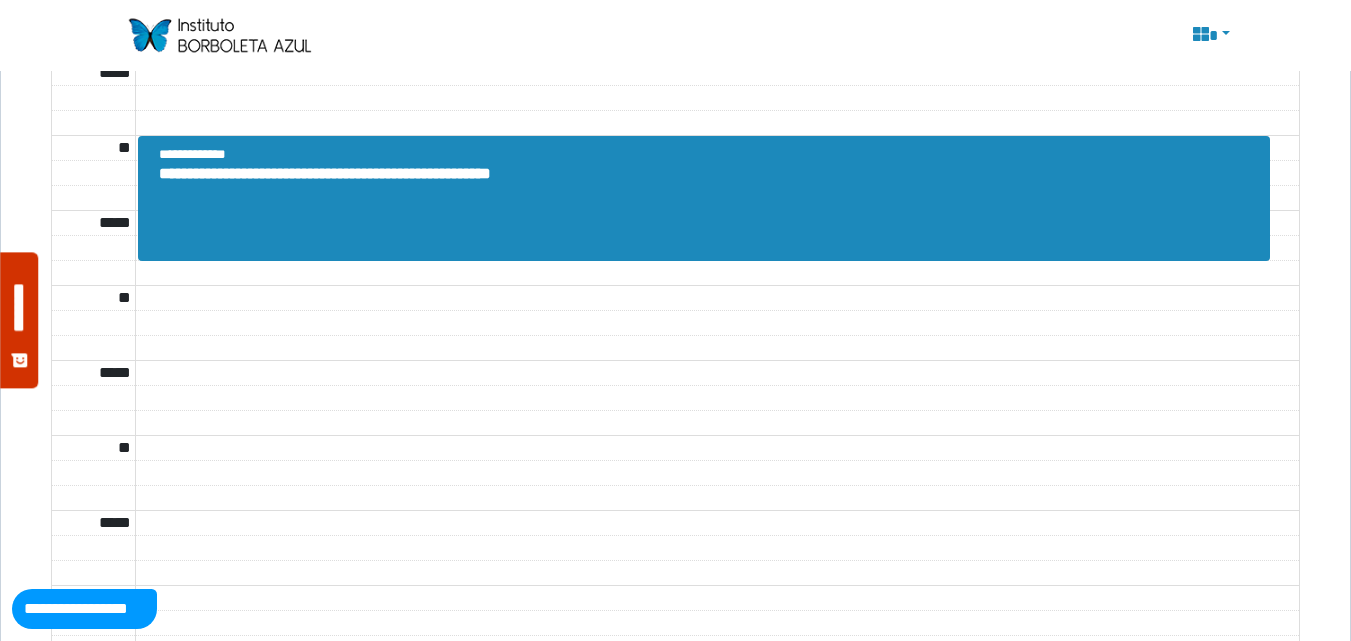 click on "**********" at bounding box center (192, 154) 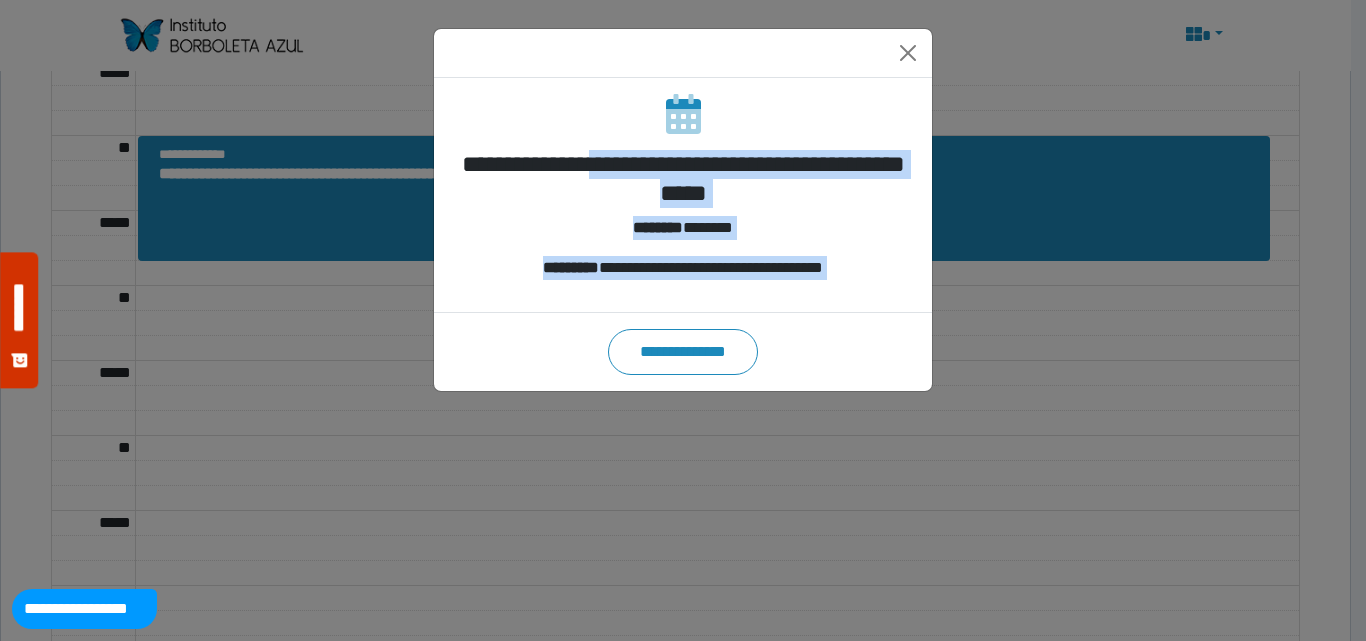 drag, startPoint x: 664, startPoint y: 175, endPoint x: 842, endPoint y: 342, distance: 244.0758 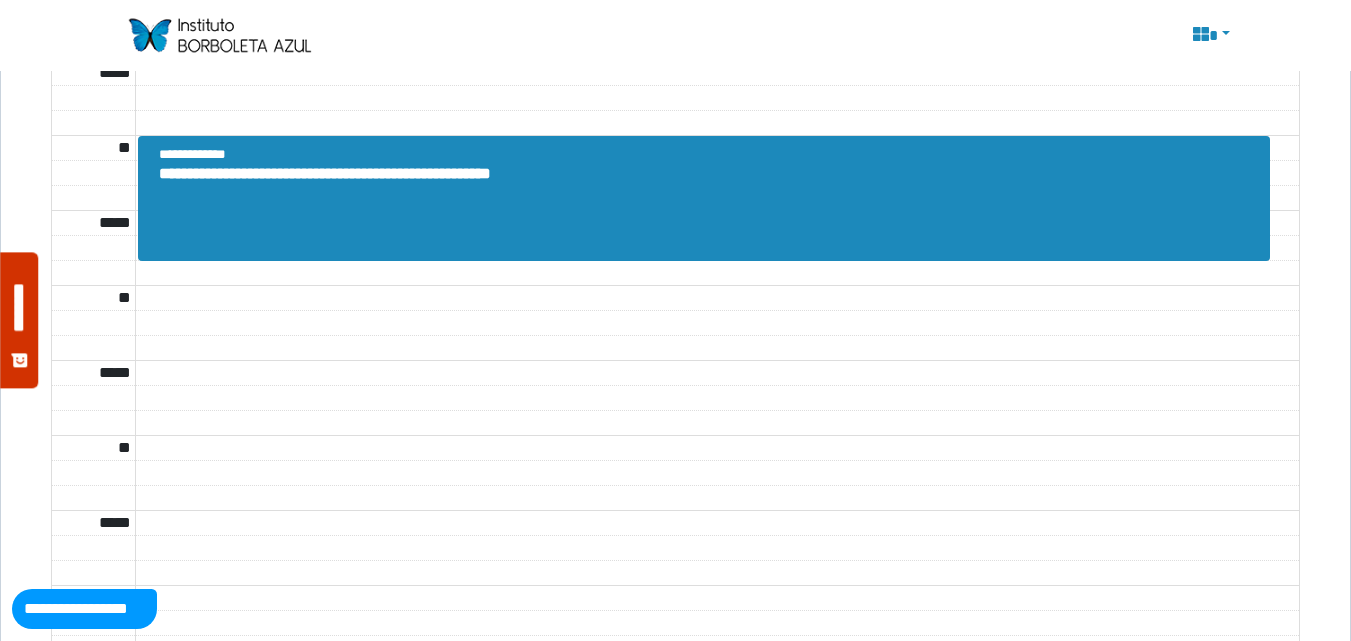 click at bounding box center [219, 35] 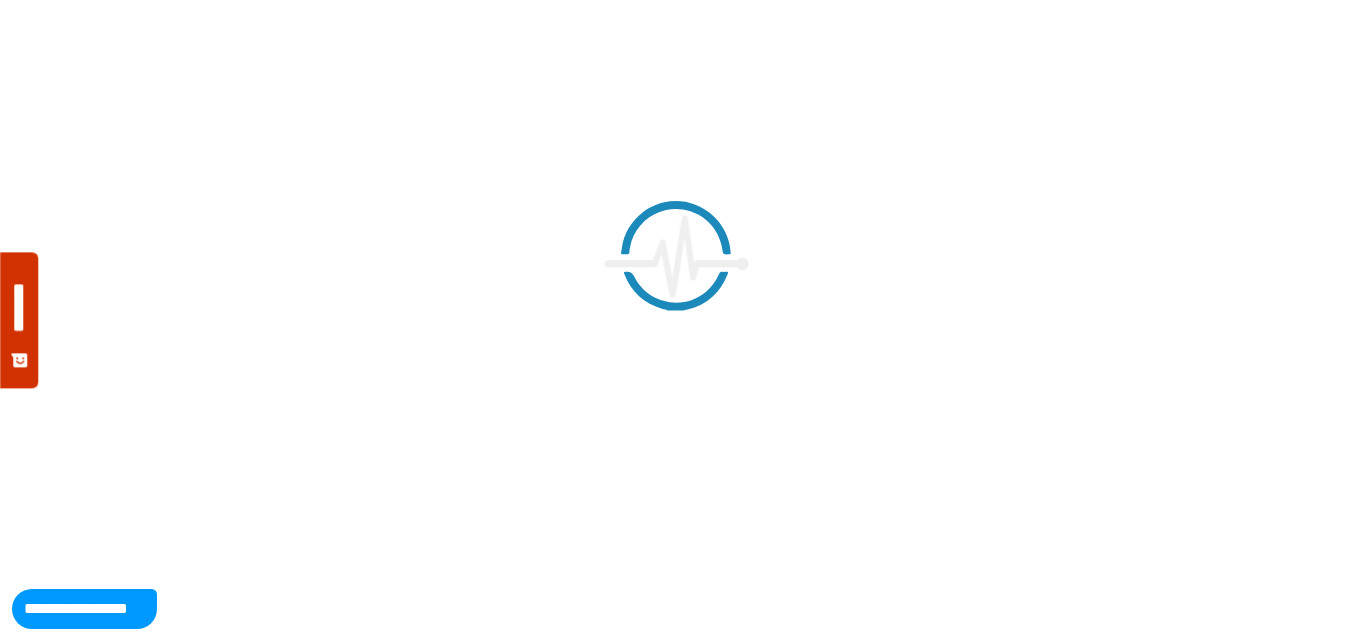 scroll, scrollTop: 0, scrollLeft: 0, axis: both 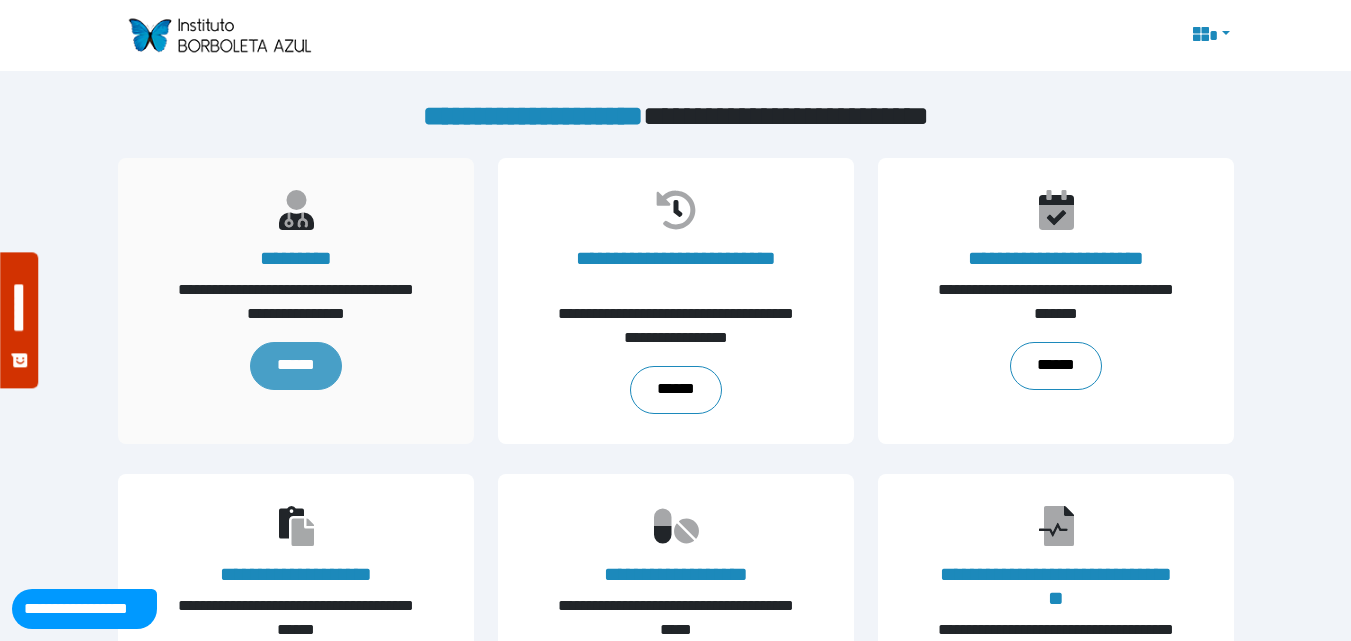 click on "******" at bounding box center [295, 366] 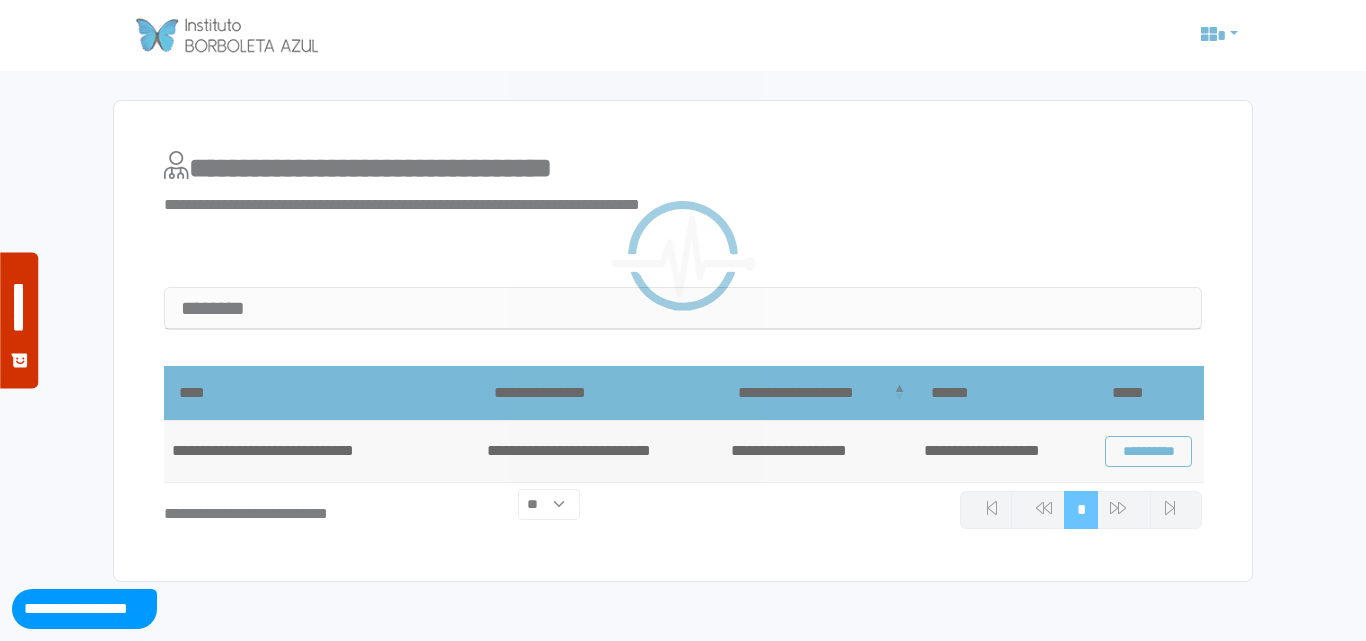 scroll, scrollTop: 0, scrollLeft: 0, axis: both 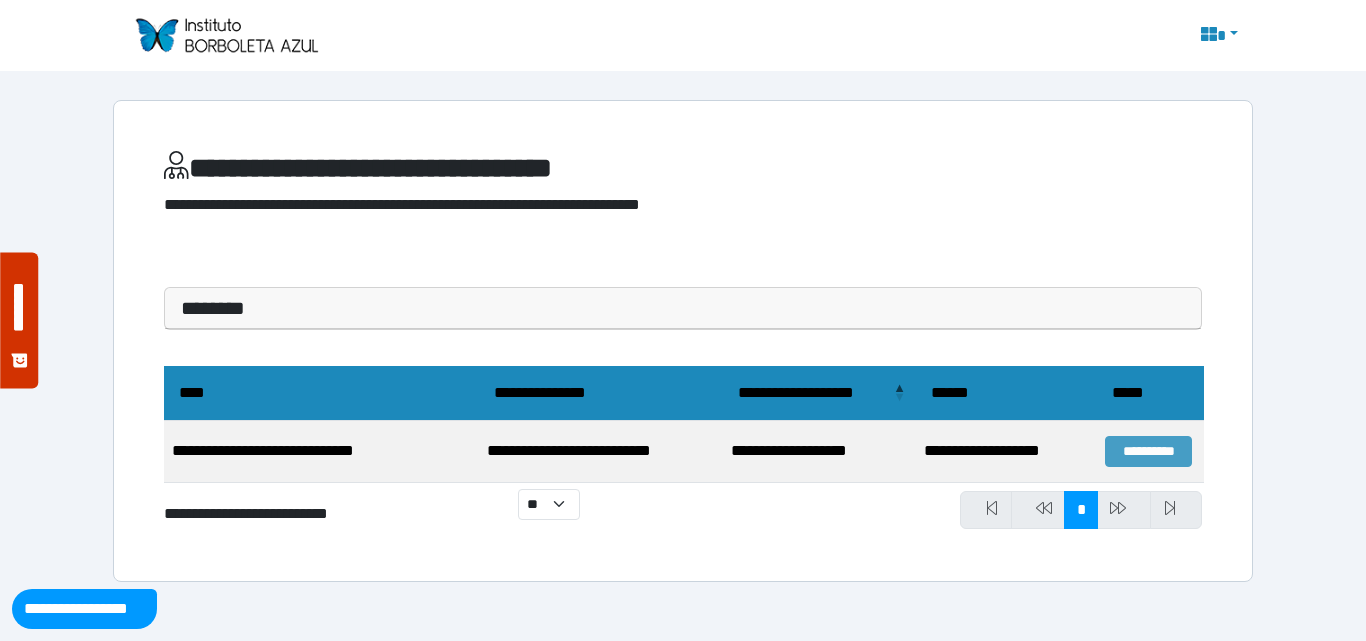 click on "**********" at bounding box center (1148, 451) 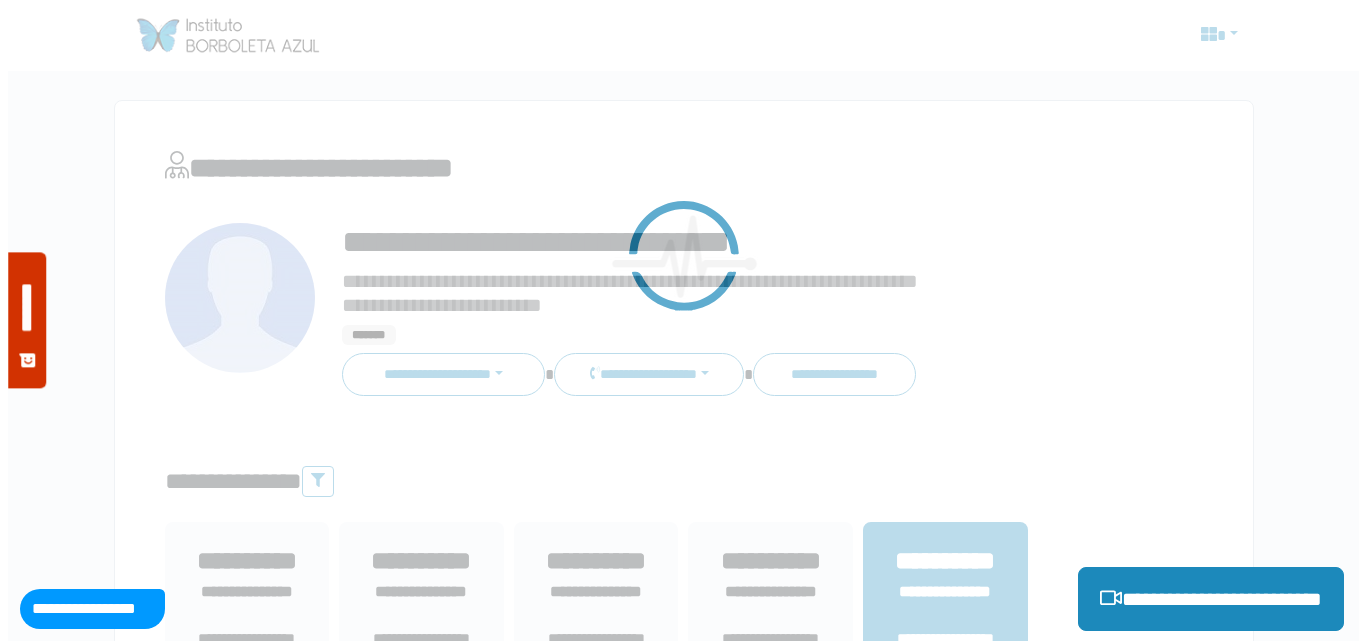 scroll, scrollTop: 0, scrollLeft: 0, axis: both 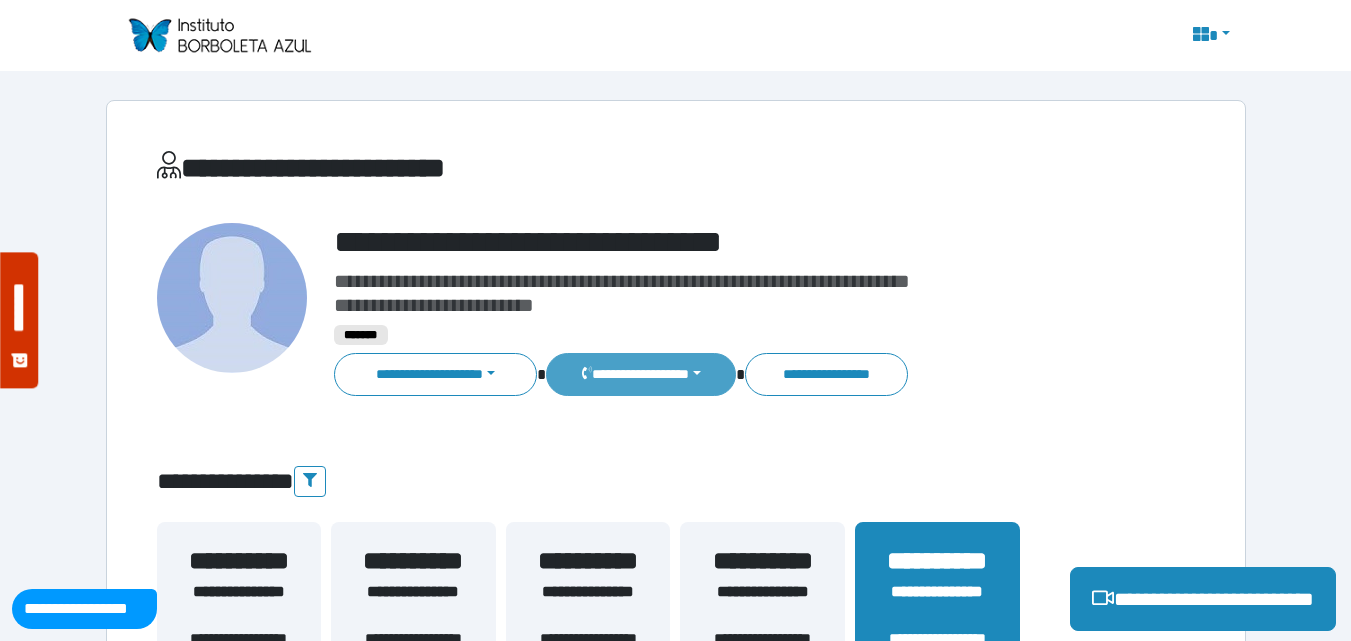 click on "**********" at bounding box center (640, 374) 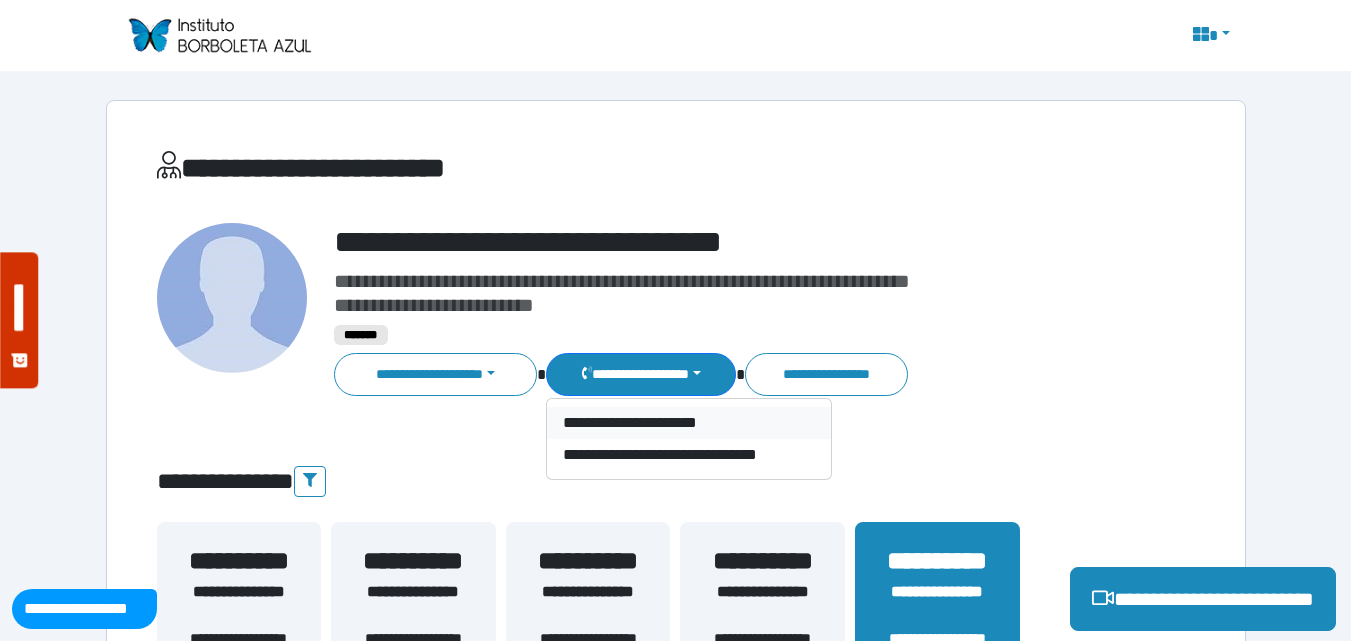 click on "**********" at bounding box center [689, 423] 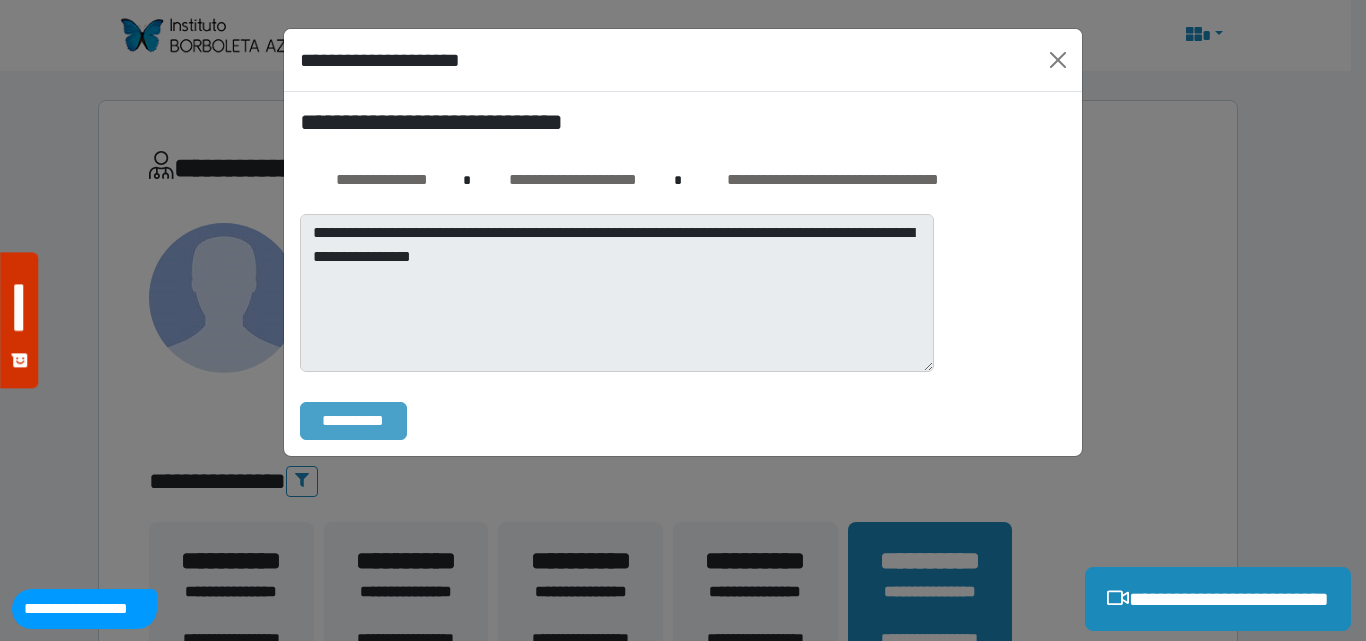 click on "**********" at bounding box center [353, 421] 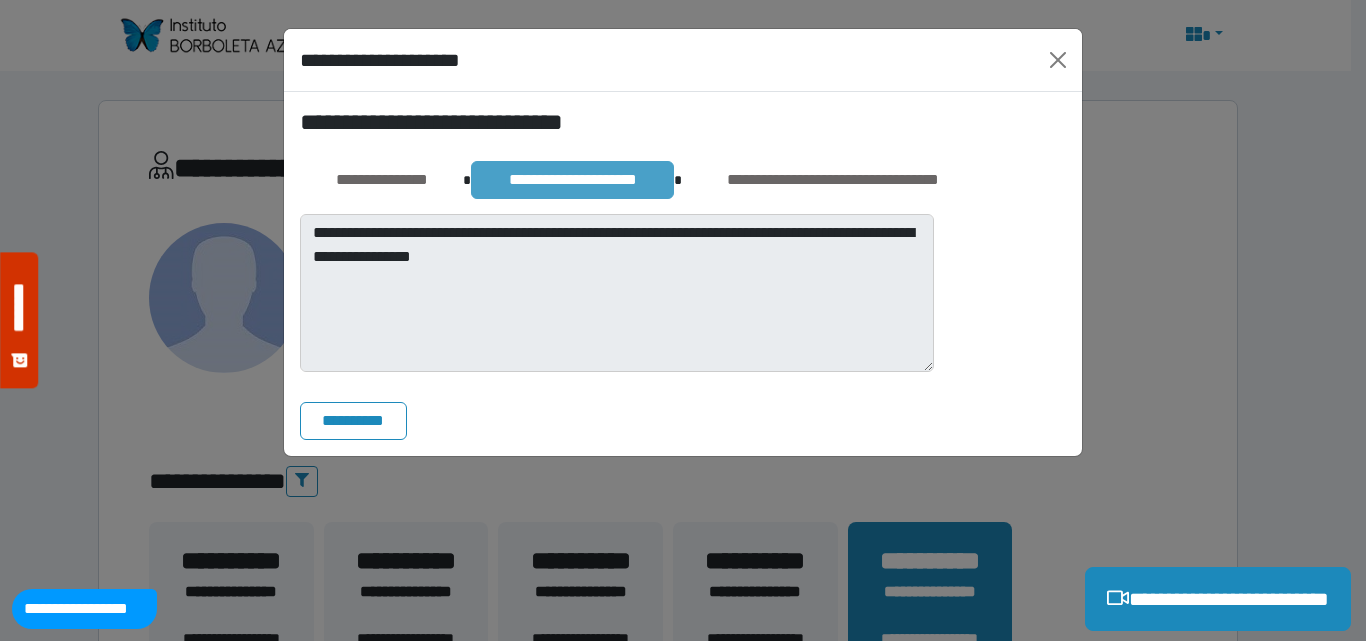 click on "**********" at bounding box center (572, 180) 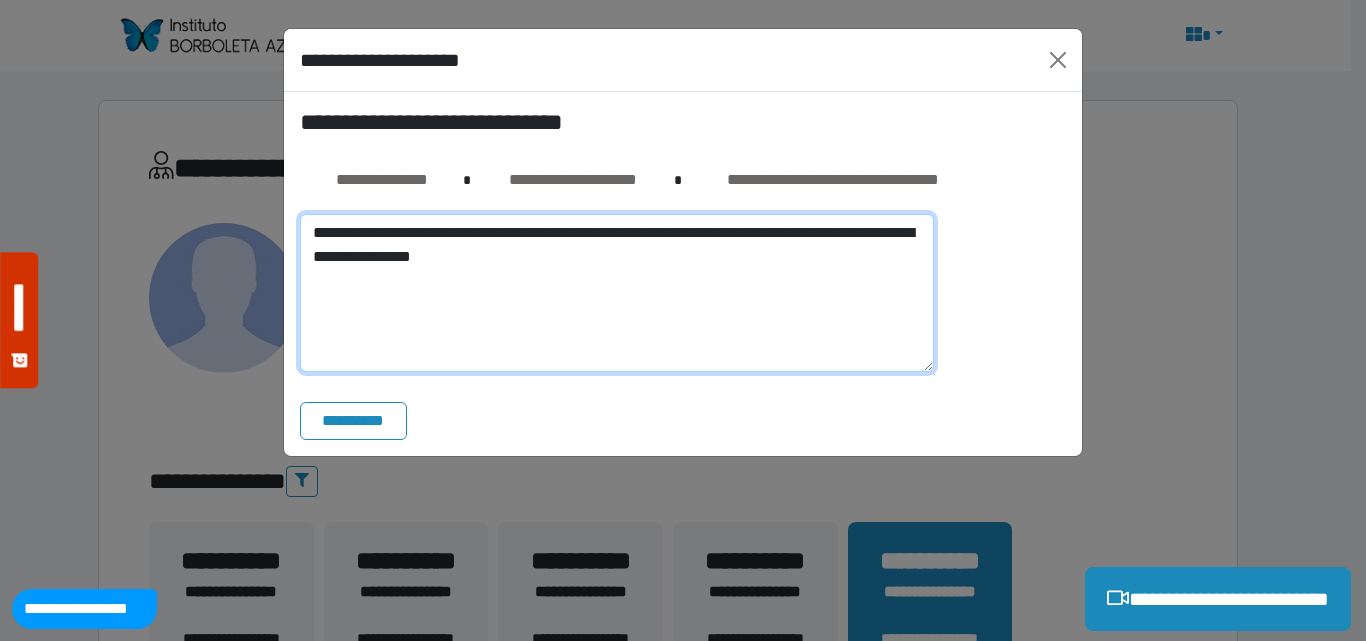 click on "**********" at bounding box center [617, 293] 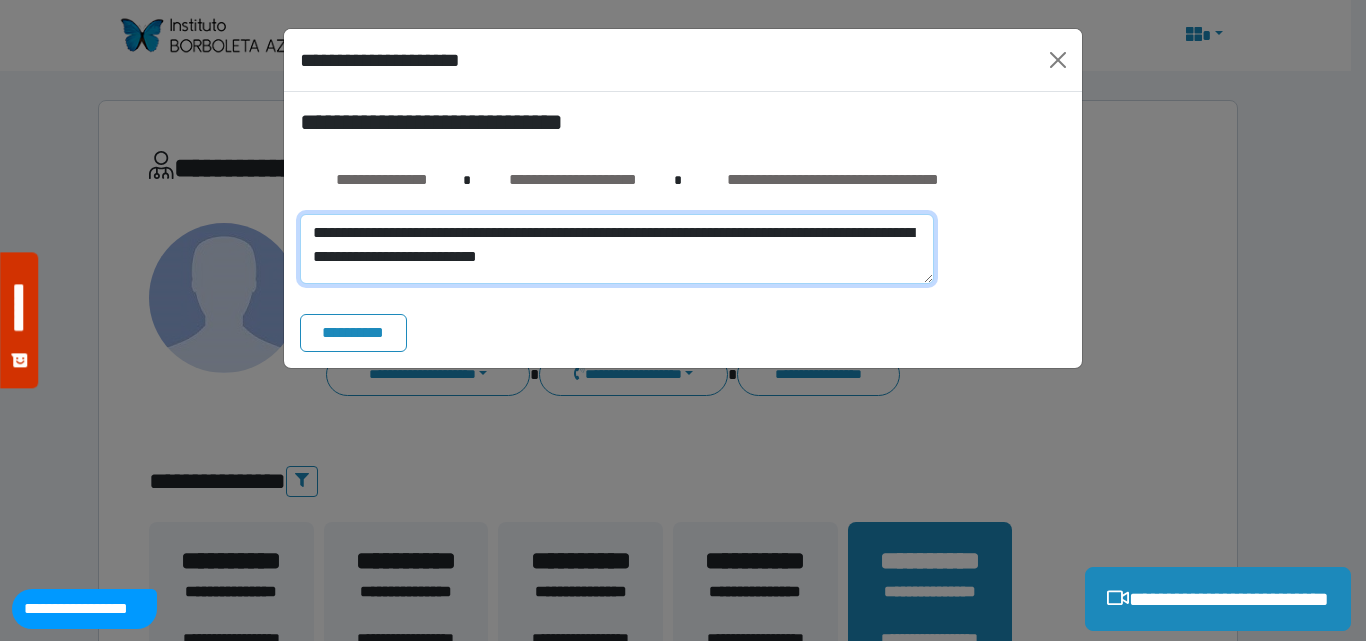 click on "**********" at bounding box center (617, 249) 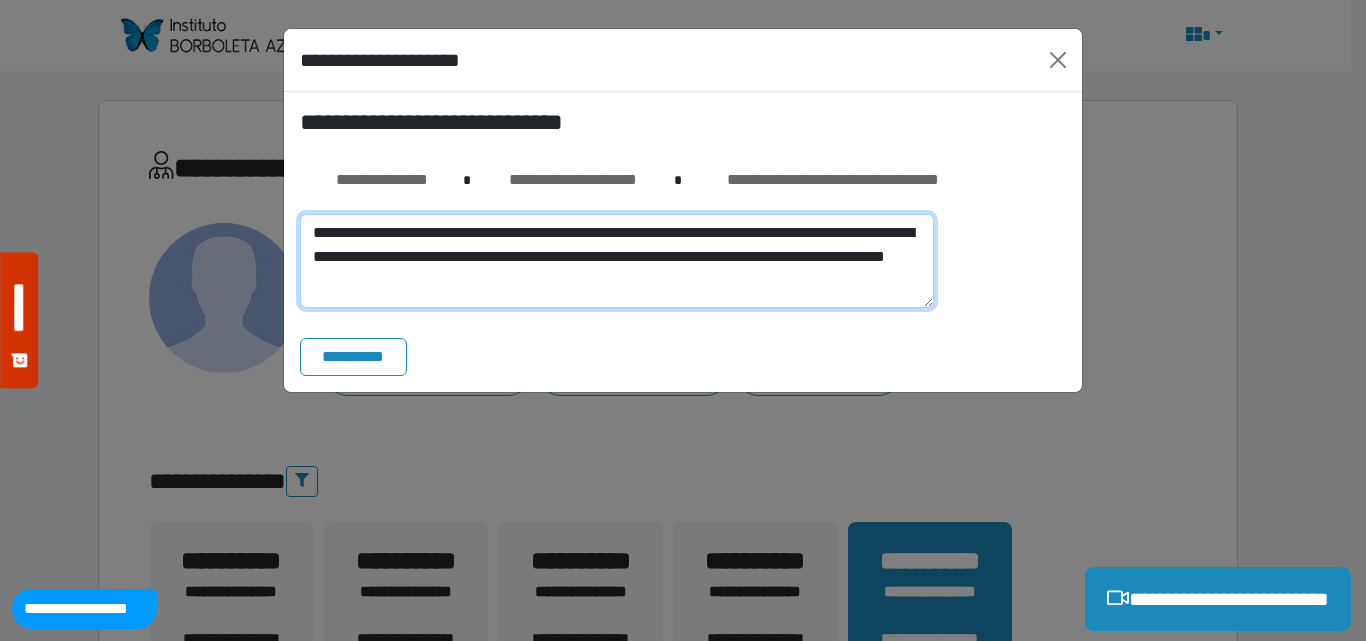 click on "**********" at bounding box center (617, 261) 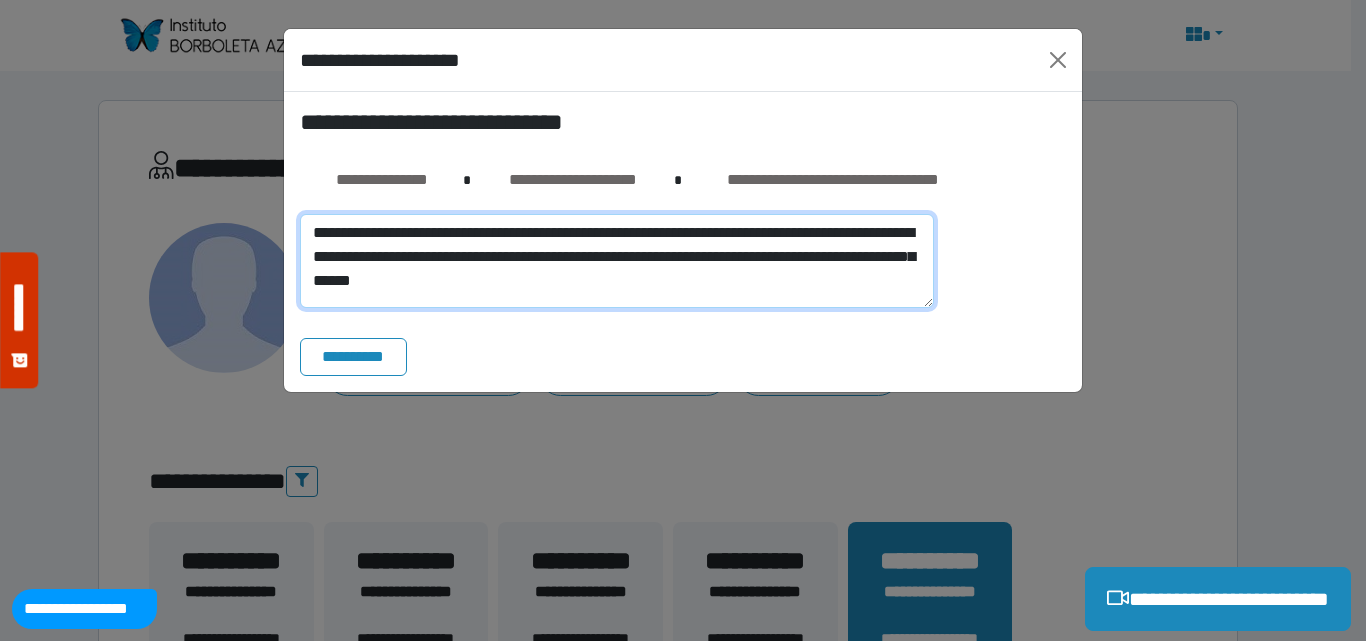 click on "**********" at bounding box center (617, 261) 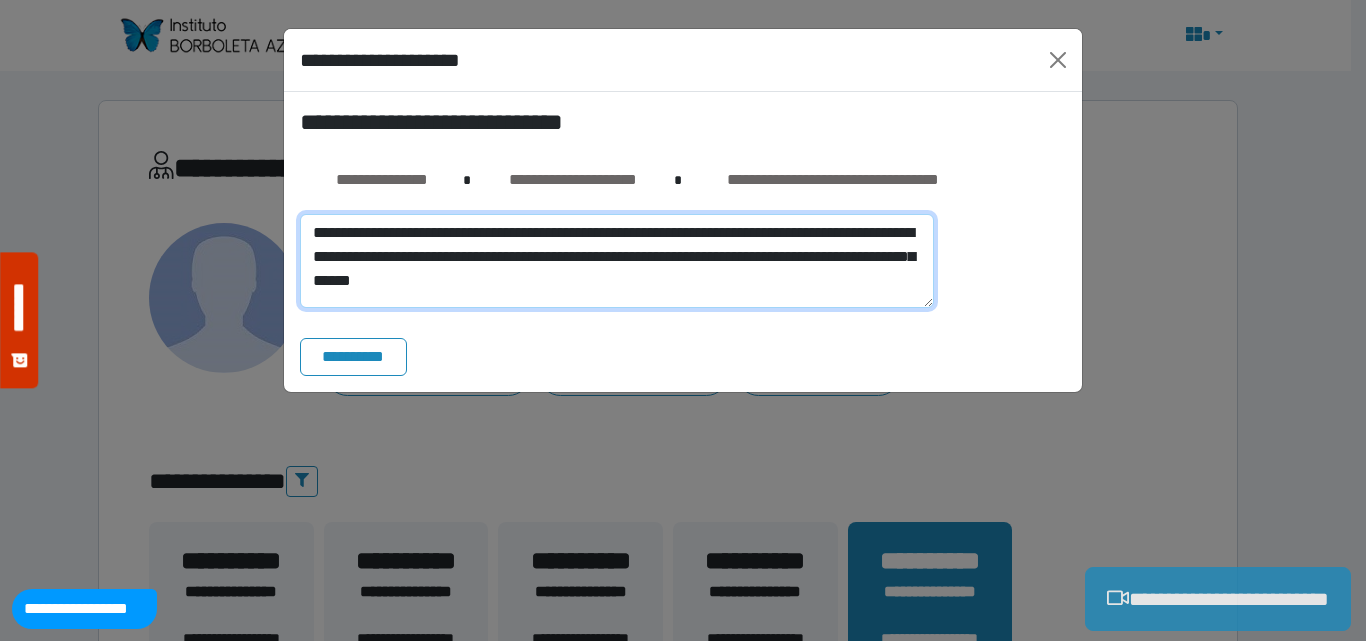 type on "**********" 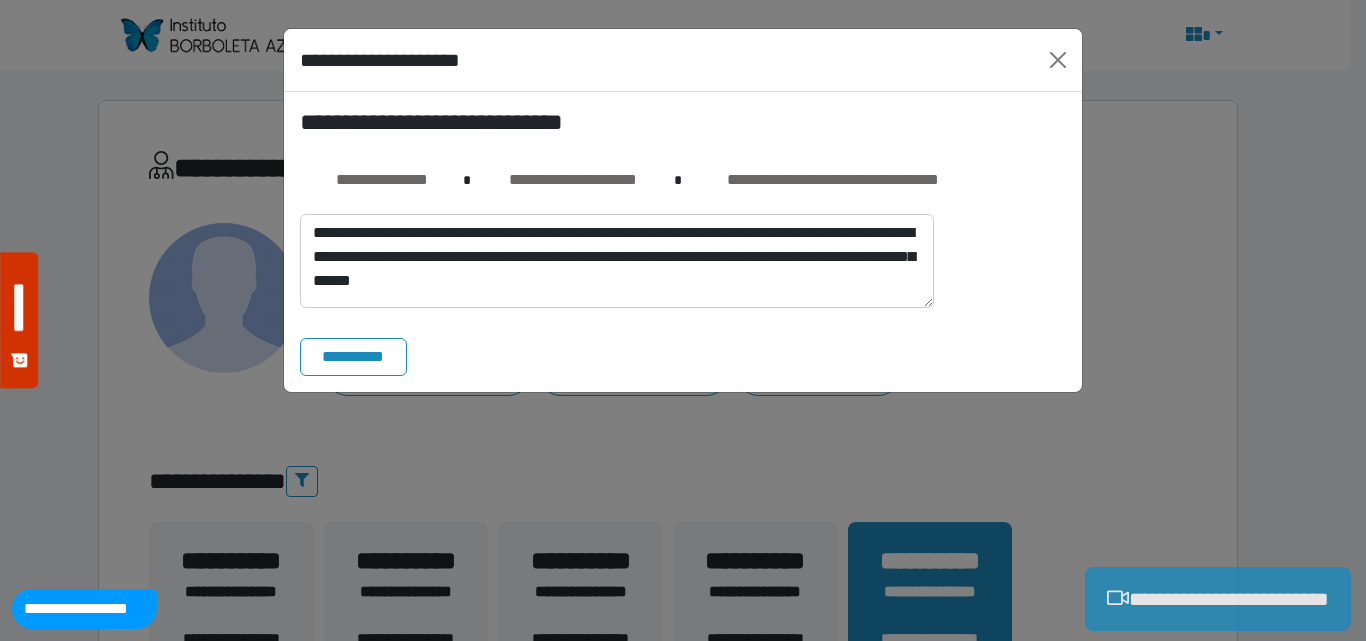 click on "**********" at bounding box center [1218, 599] 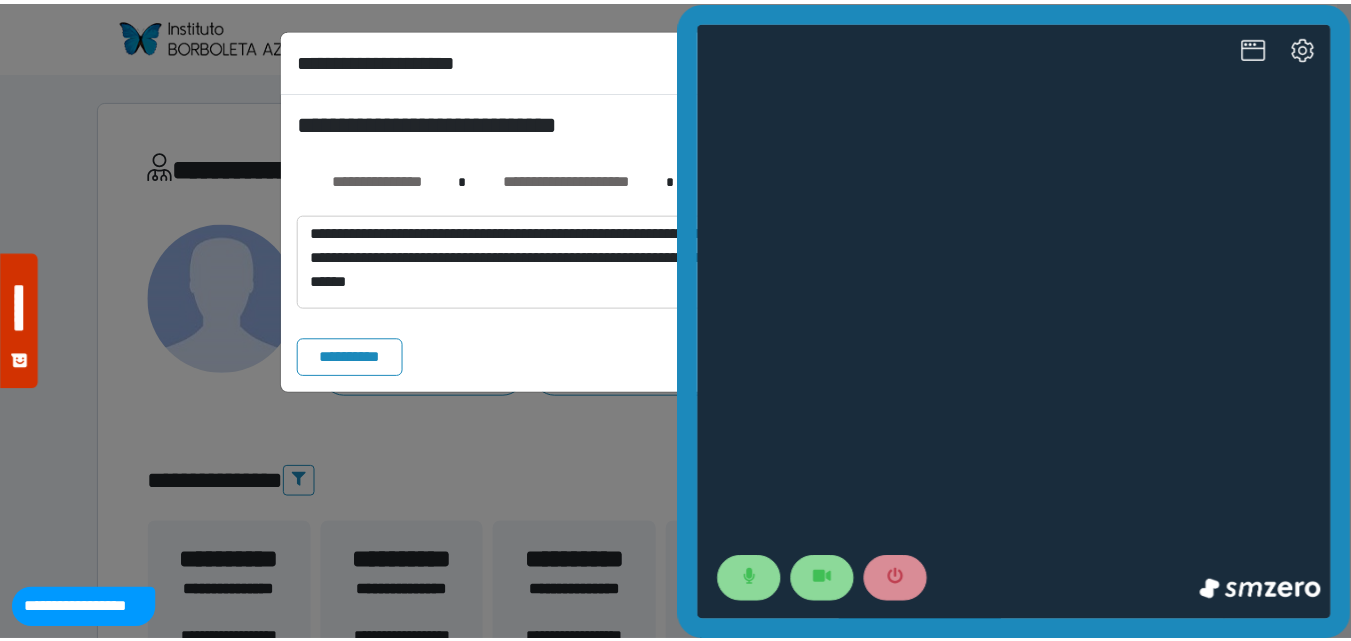 scroll, scrollTop: 0, scrollLeft: 0, axis: both 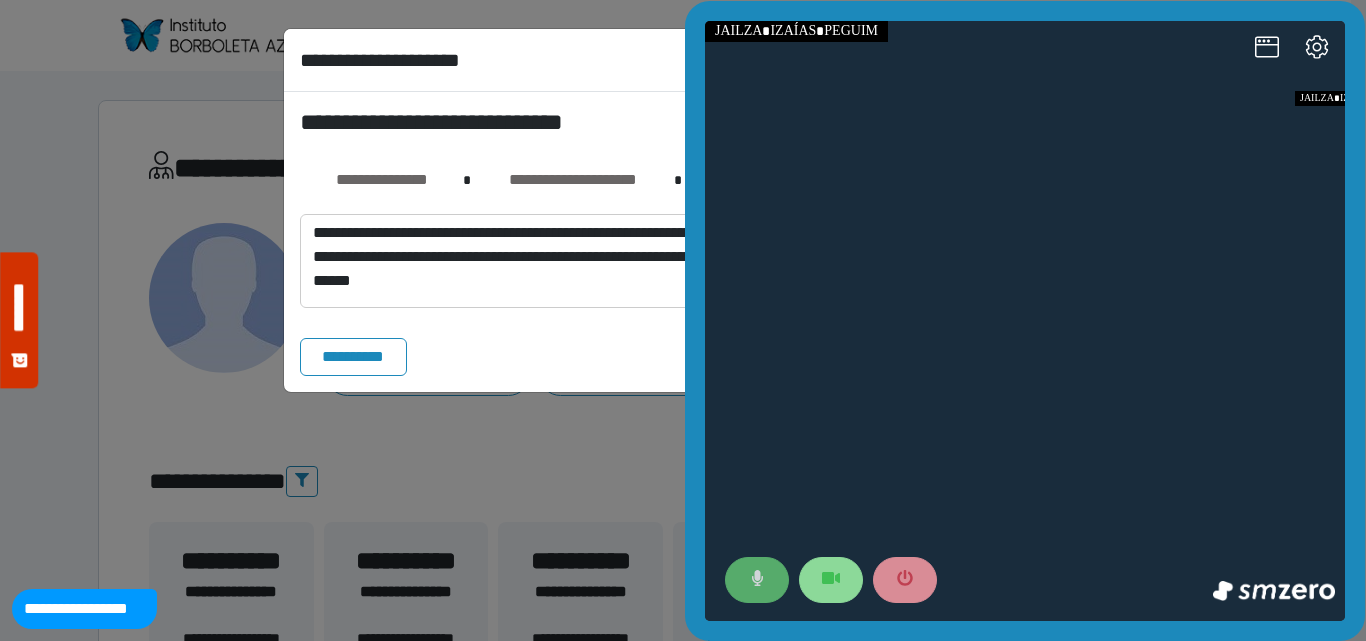 click 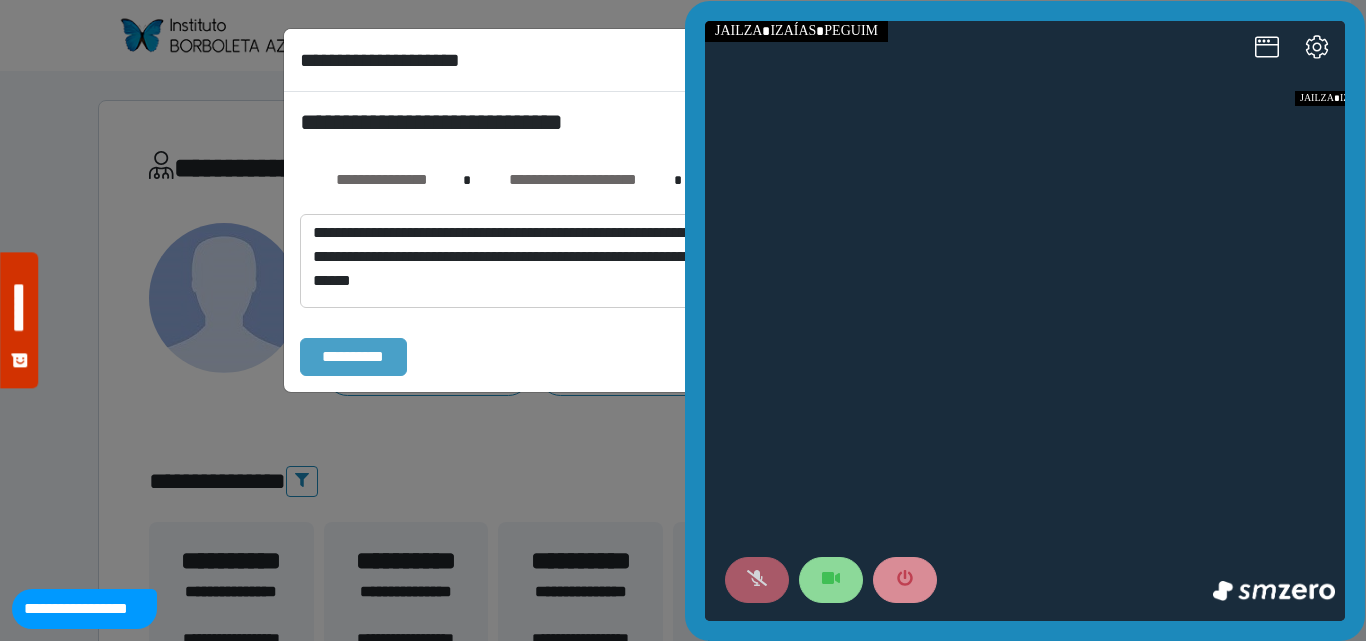 click on "**********" at bounding box center [353, 357] 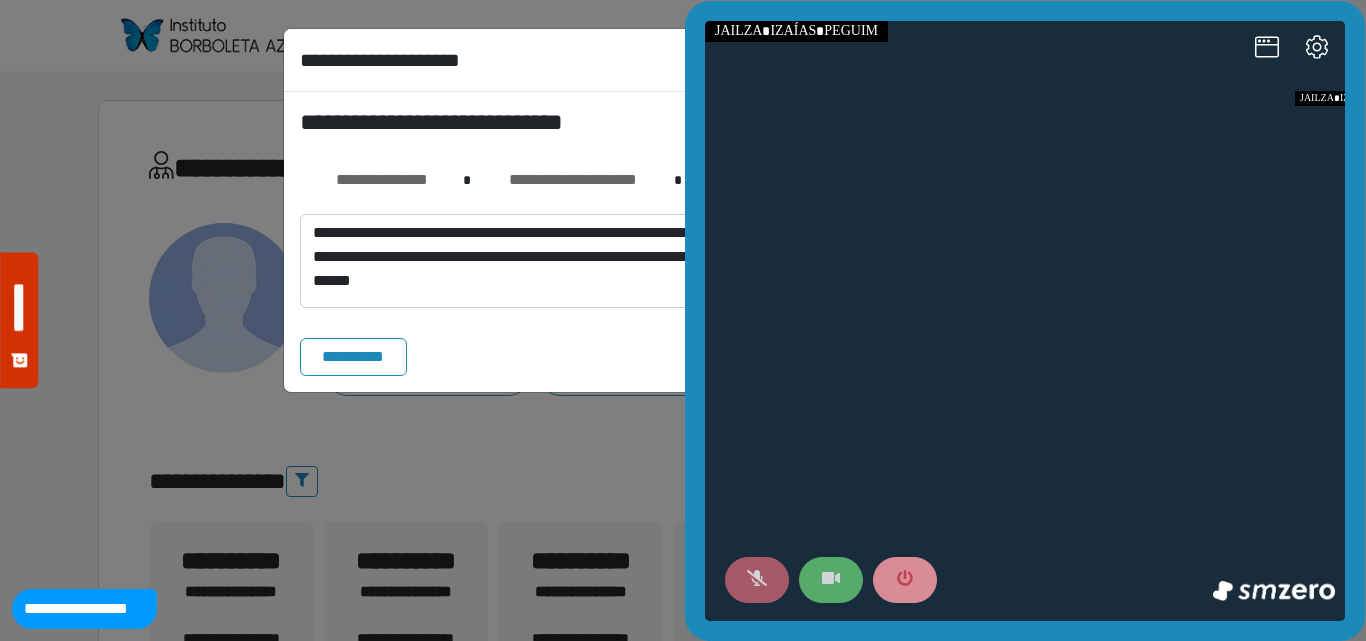 click at bounding box center [831, 580] 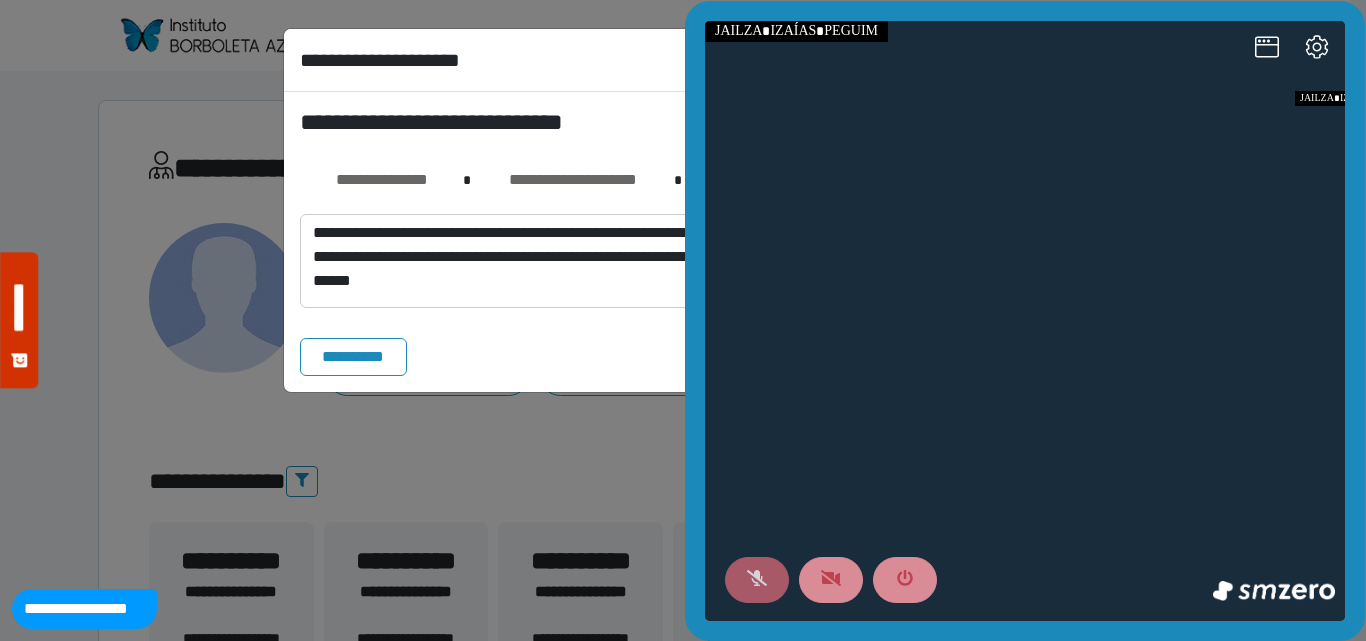 click on "**********" at bounding box center (683, 320) 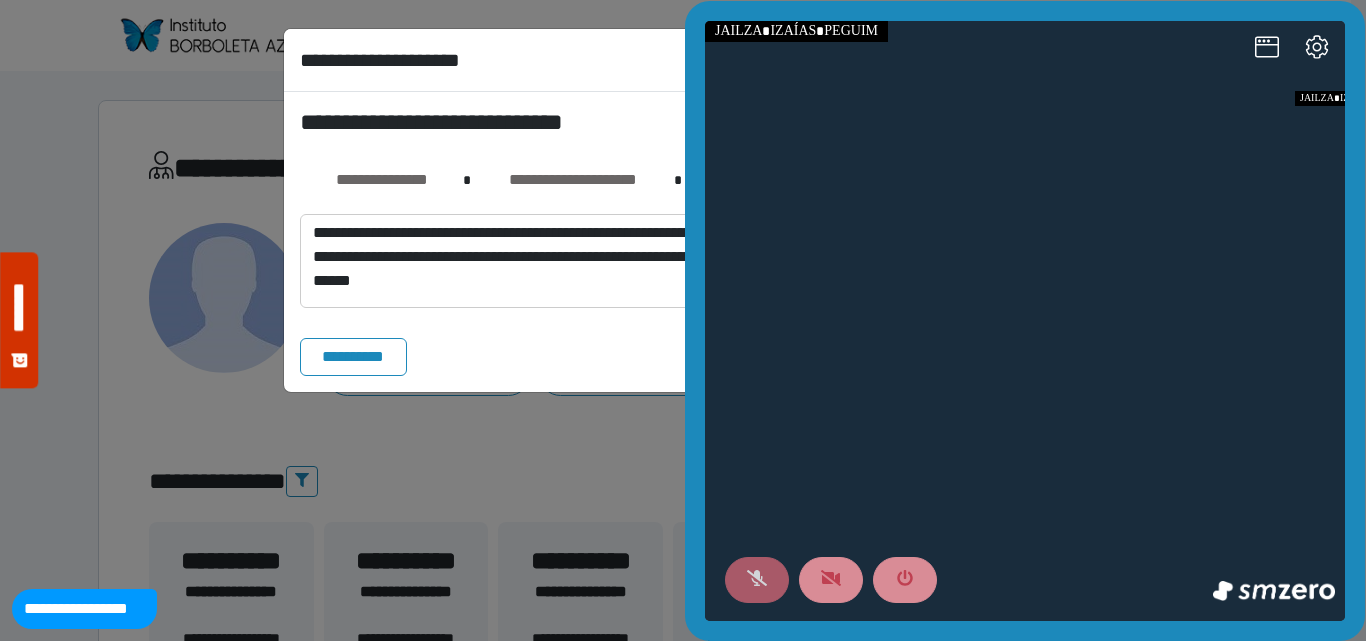 click 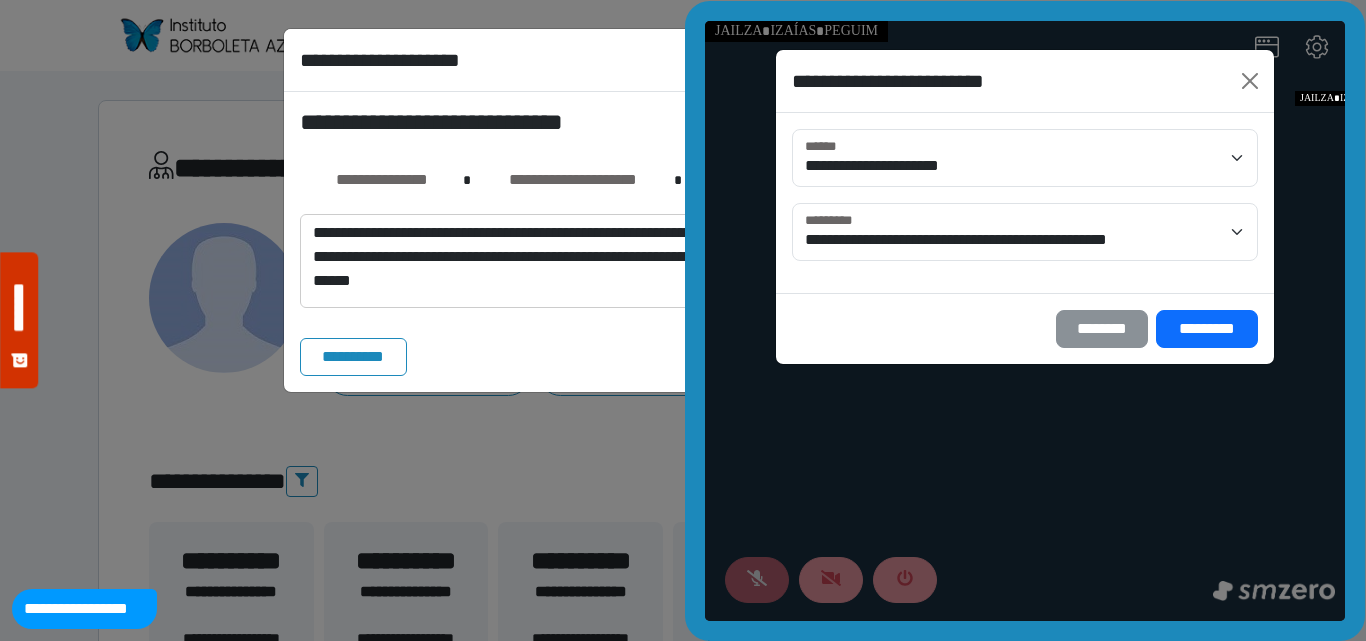 click on "********" at bounding box center [1102, 329] 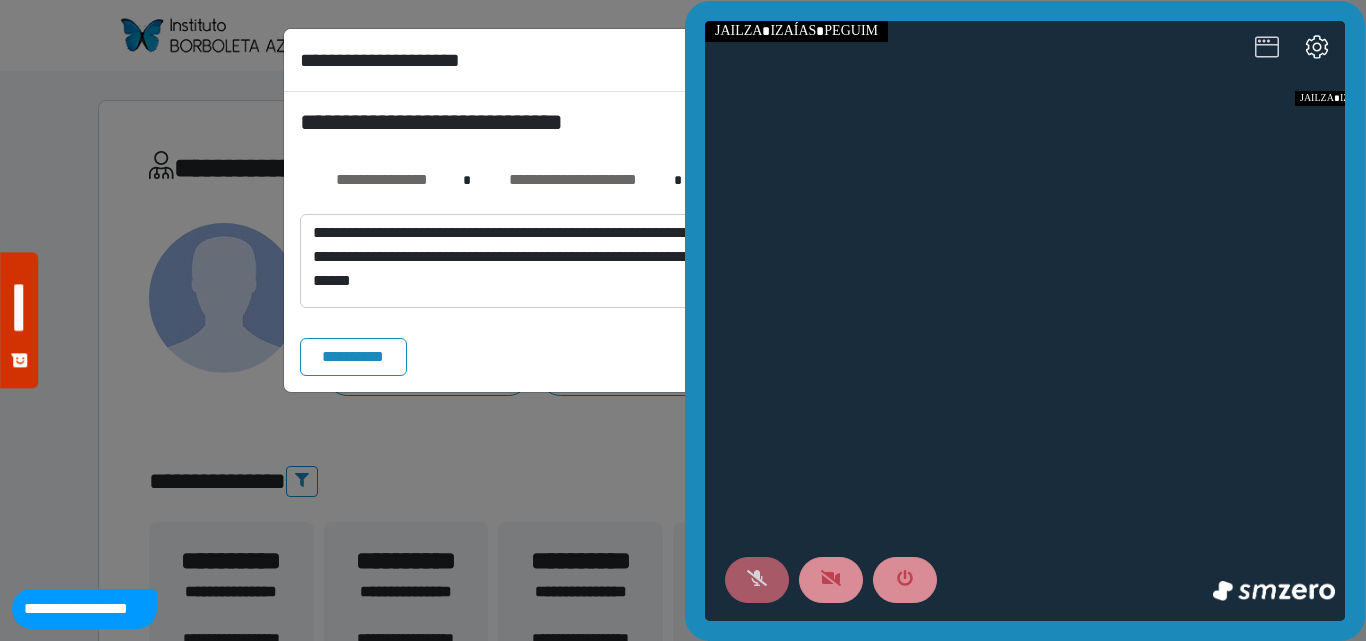 click 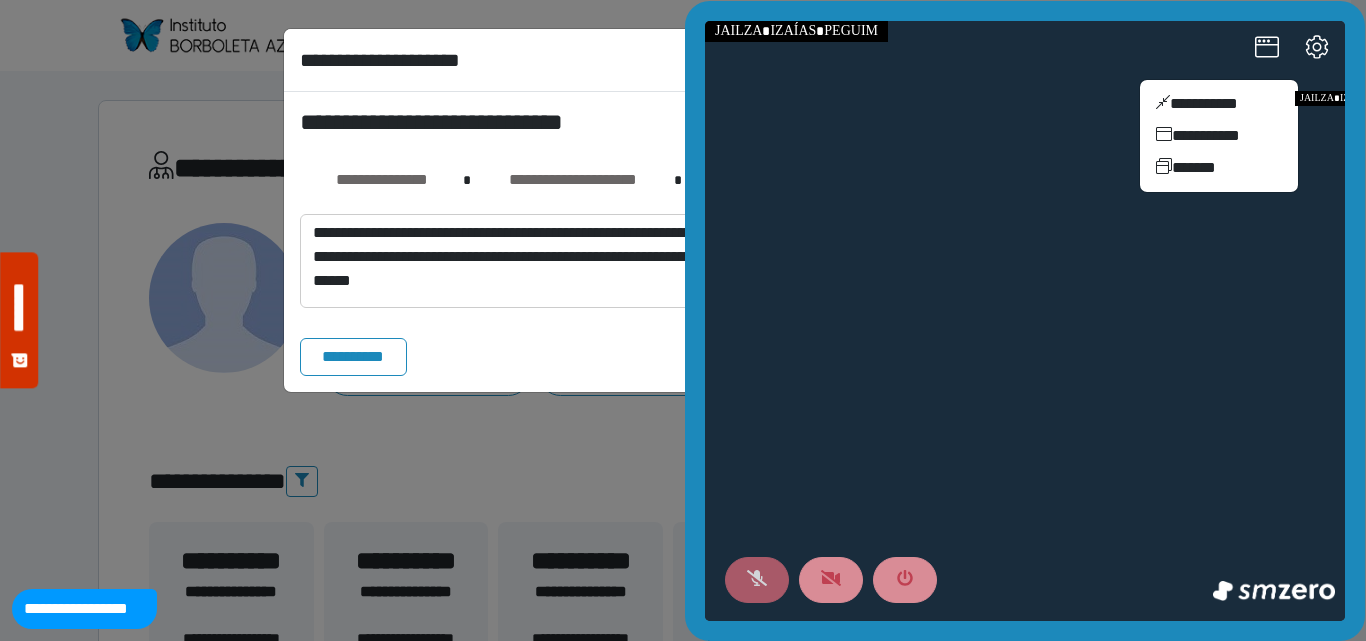 click at bounding box center (1025, 321) 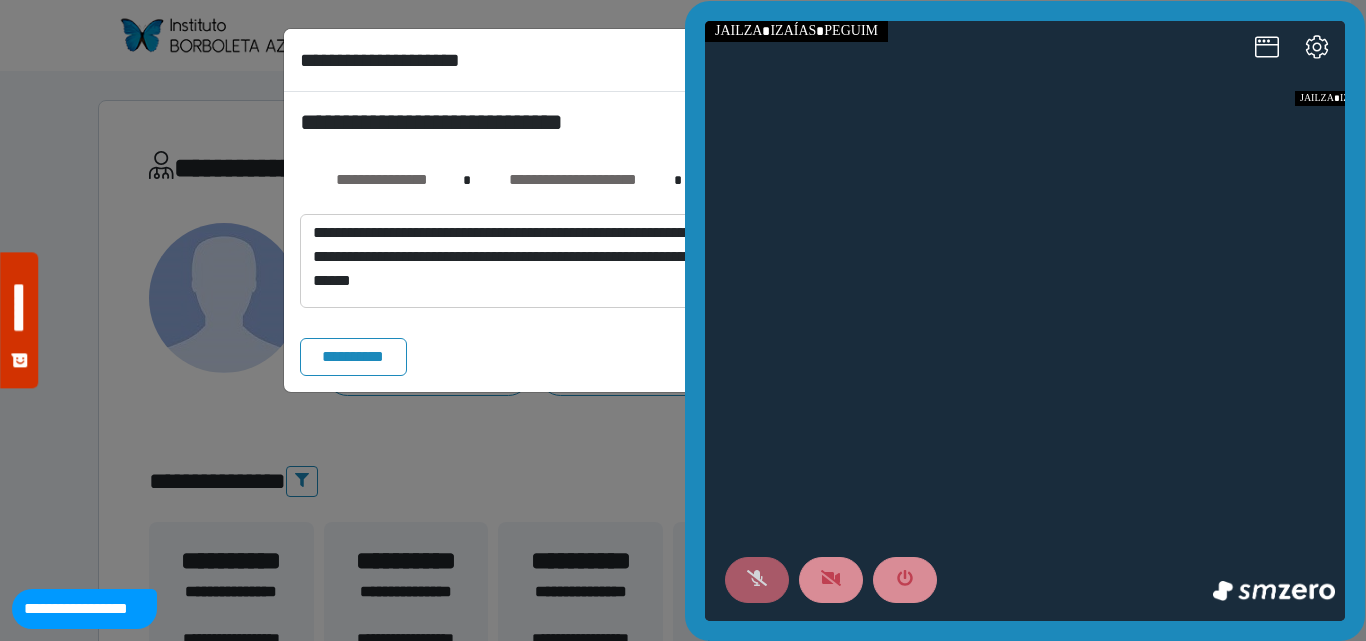 click on "**********" at bounding box center [683, 320] 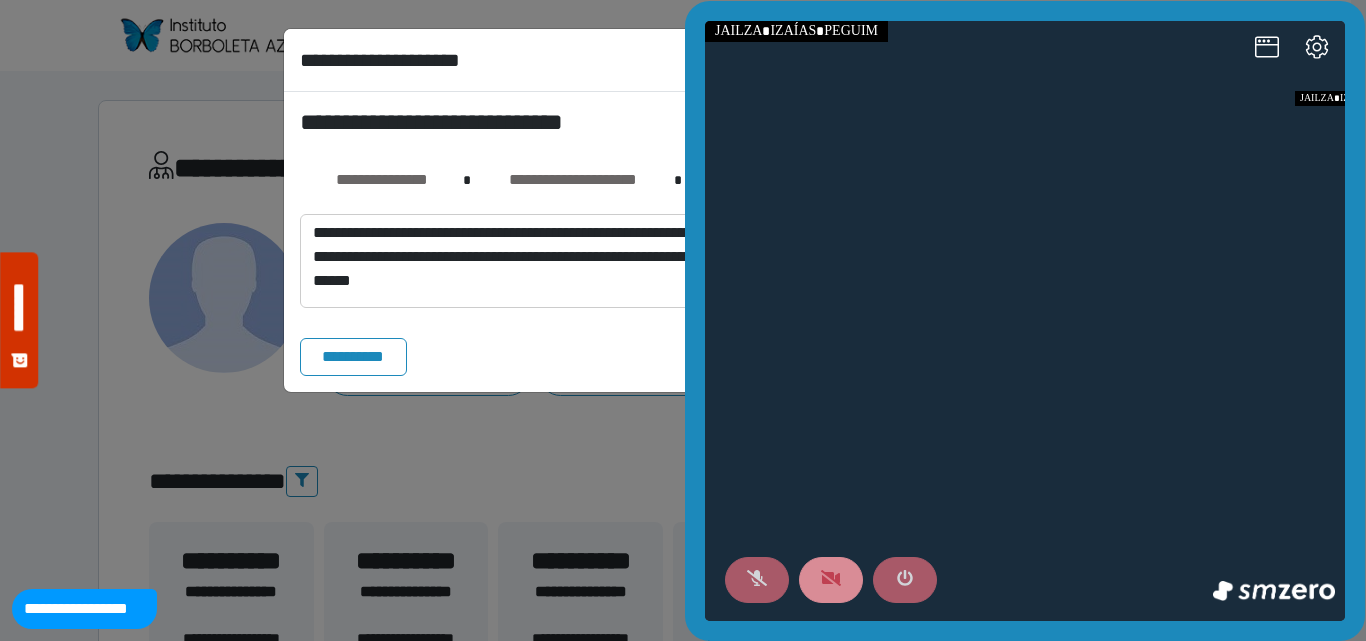 click 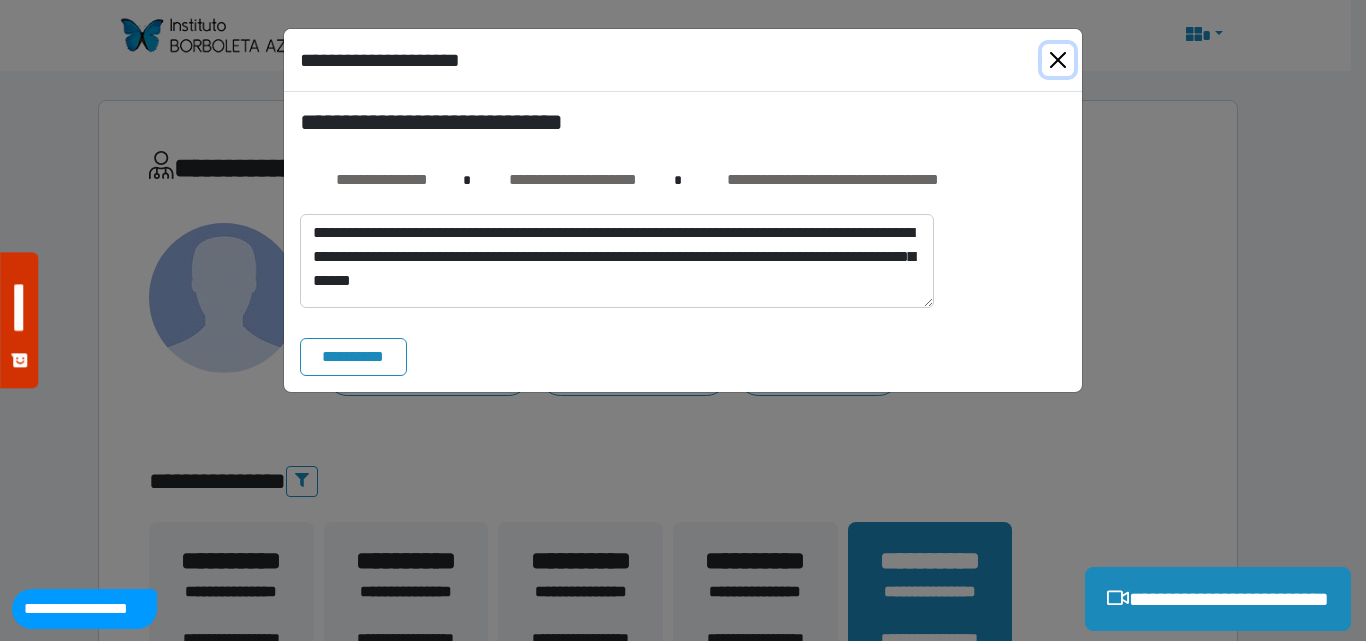 click at bounding box center [1058, 60] 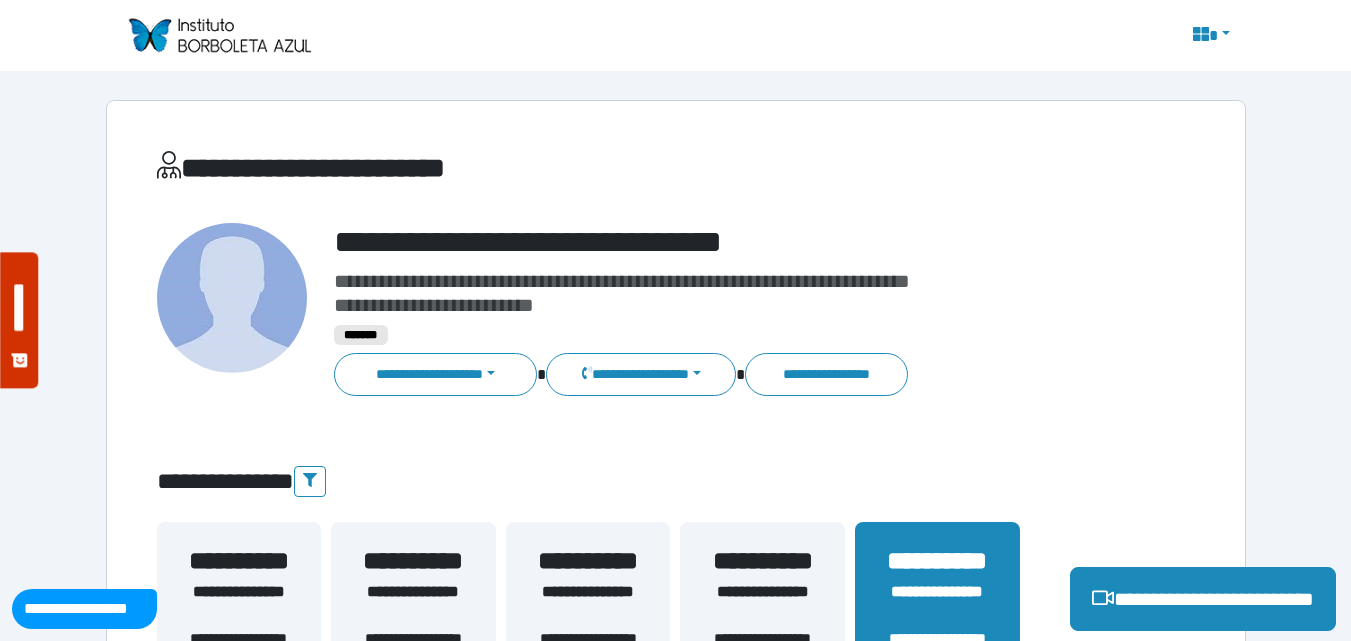 click on "**********" at bounding box center (937, 604) 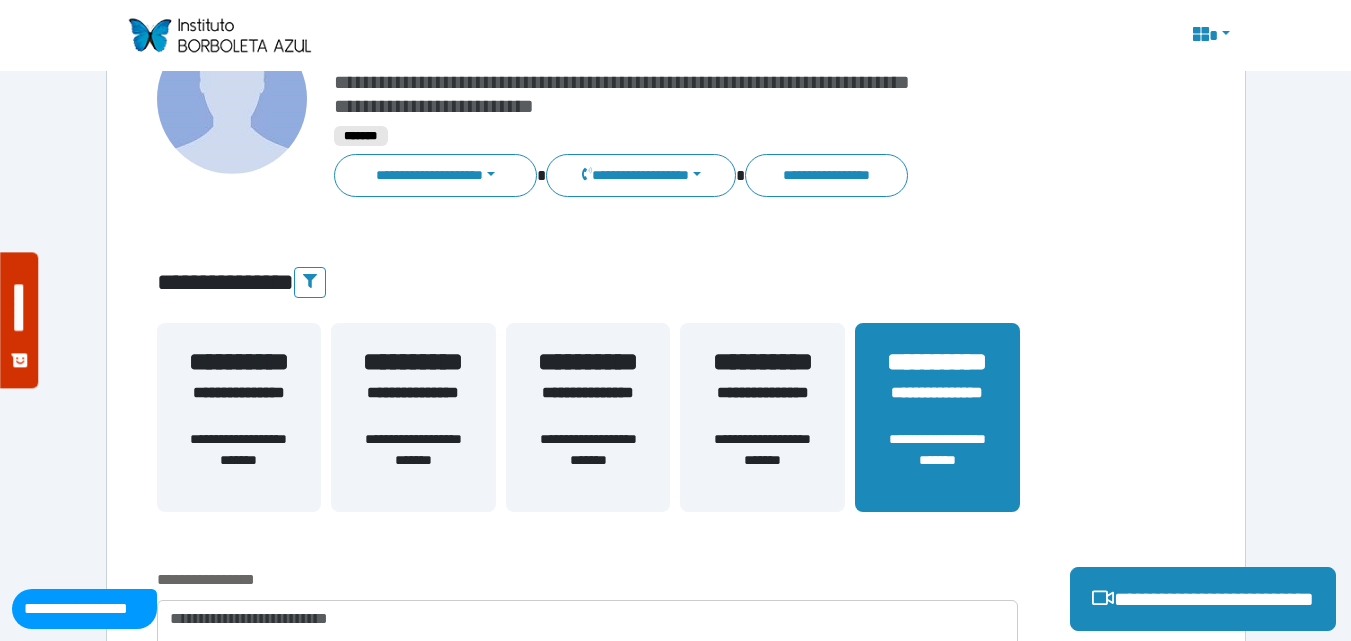 scroll, scrollTop: 213, scrollLeft: 0, axis: vertical 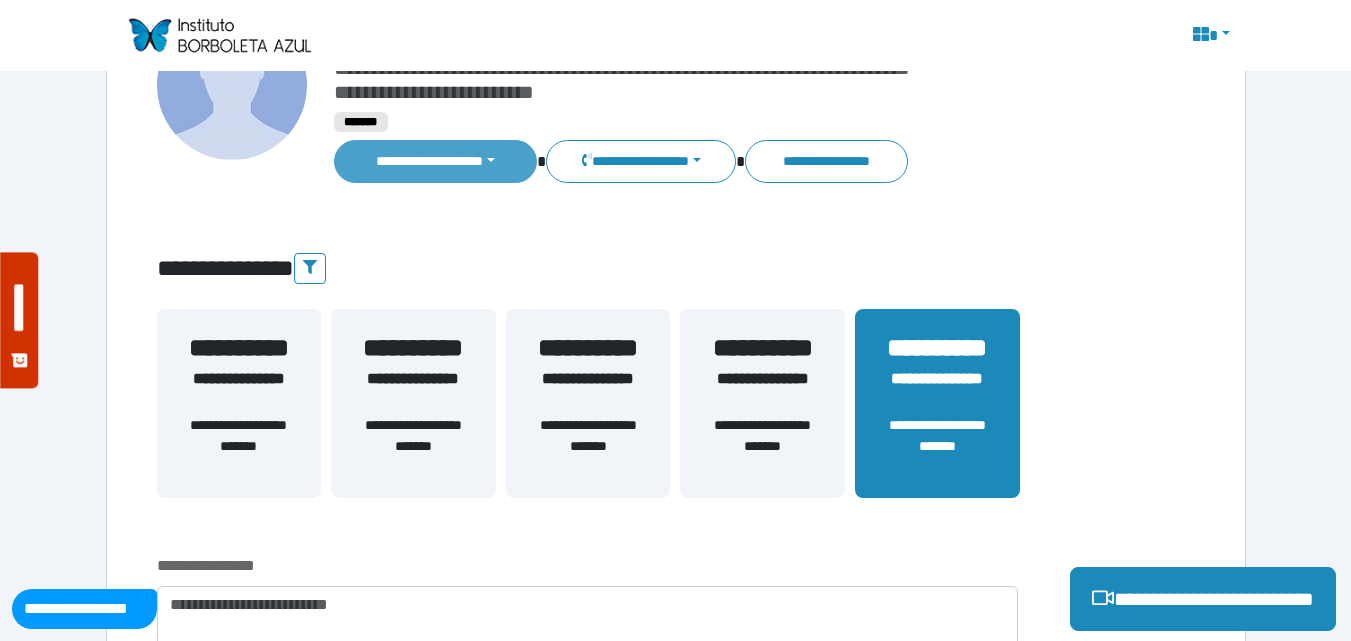click on "**********" at bounding box center (436, 161) 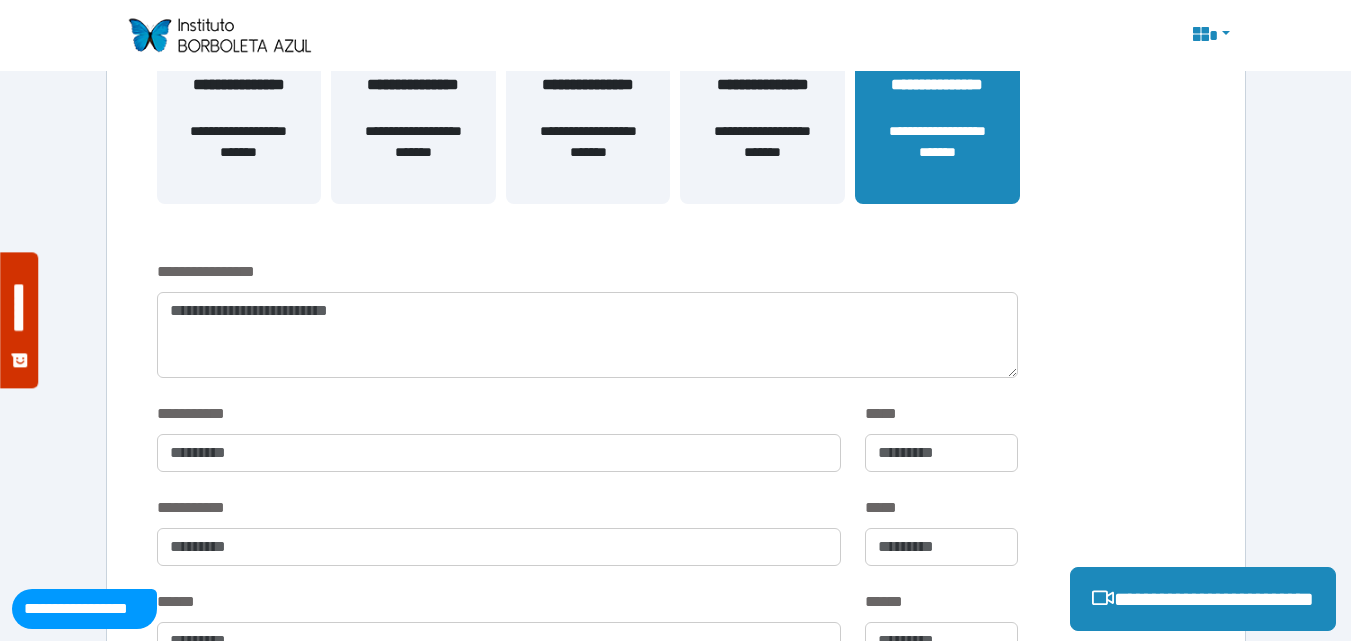scroll, scrollTop: 547, scrollLeft: 0, axis: vertical 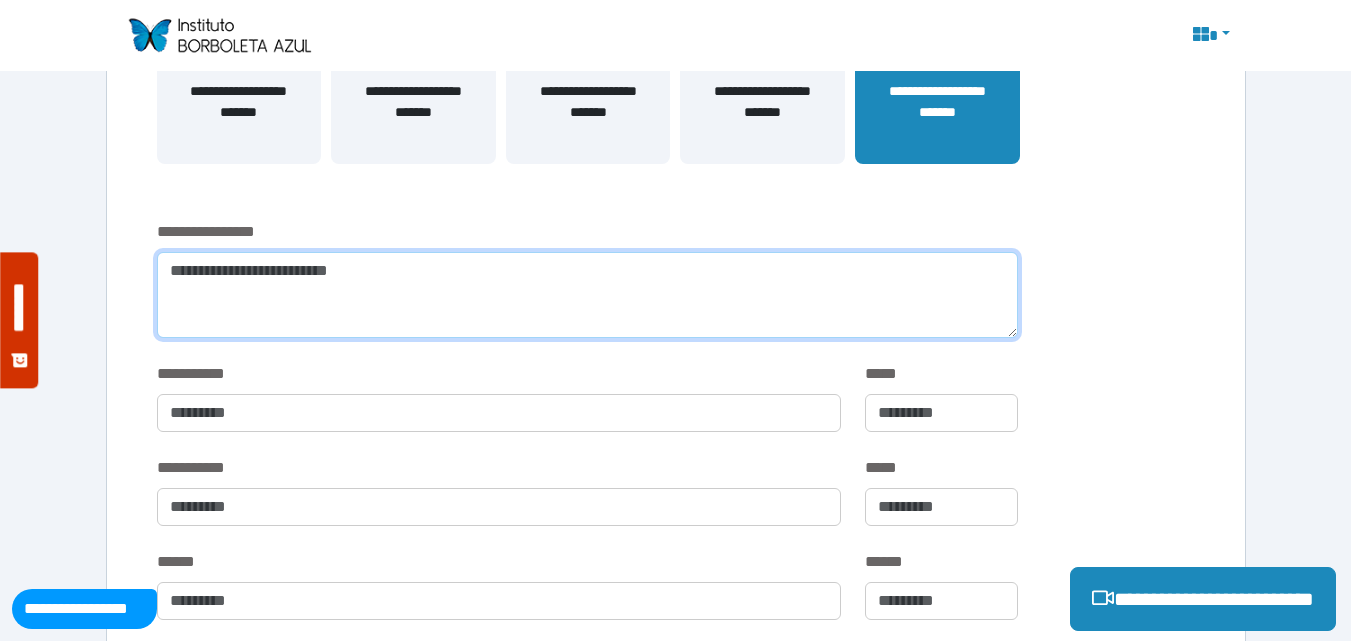 click at bounding box center [587, 295] 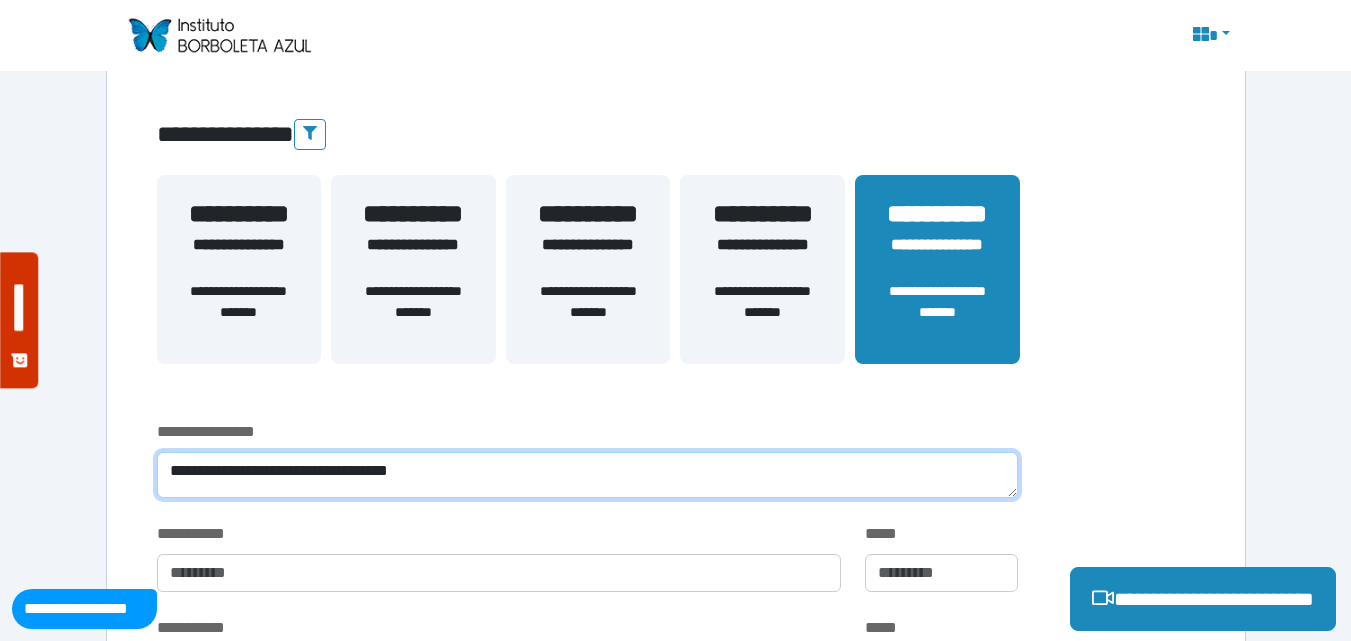scroll, scrollTop: 307, scrollLeft: 0, axis: vertical 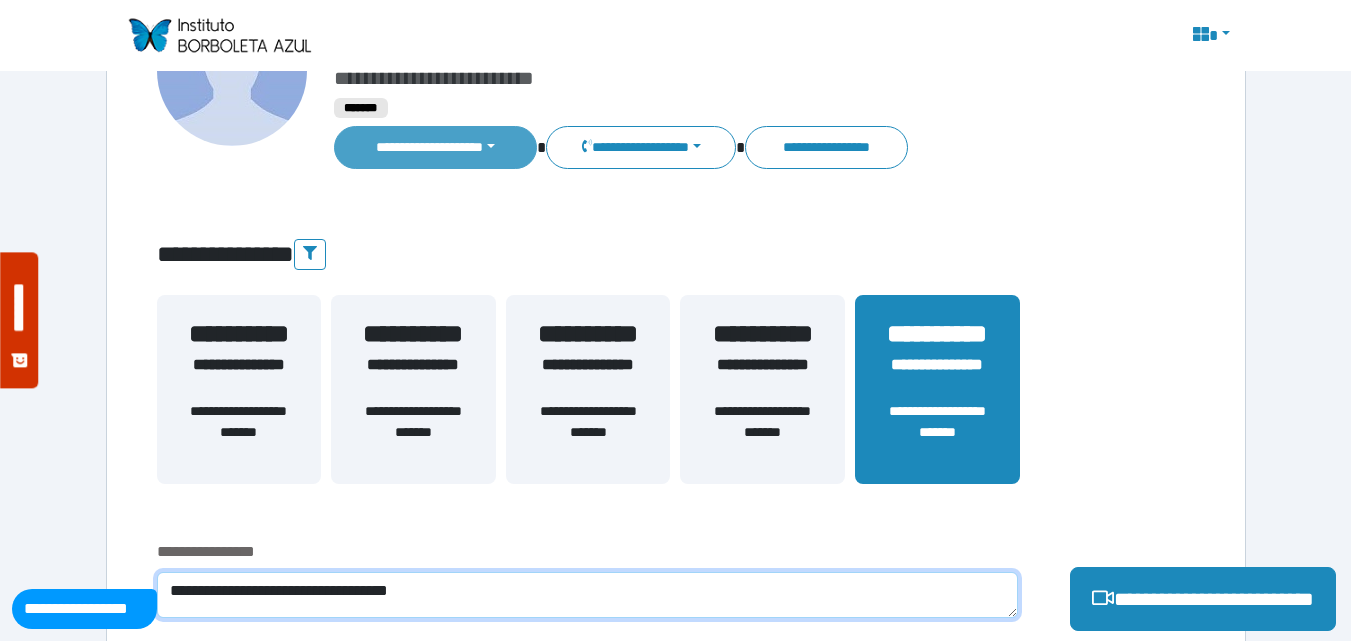 type on "**********" 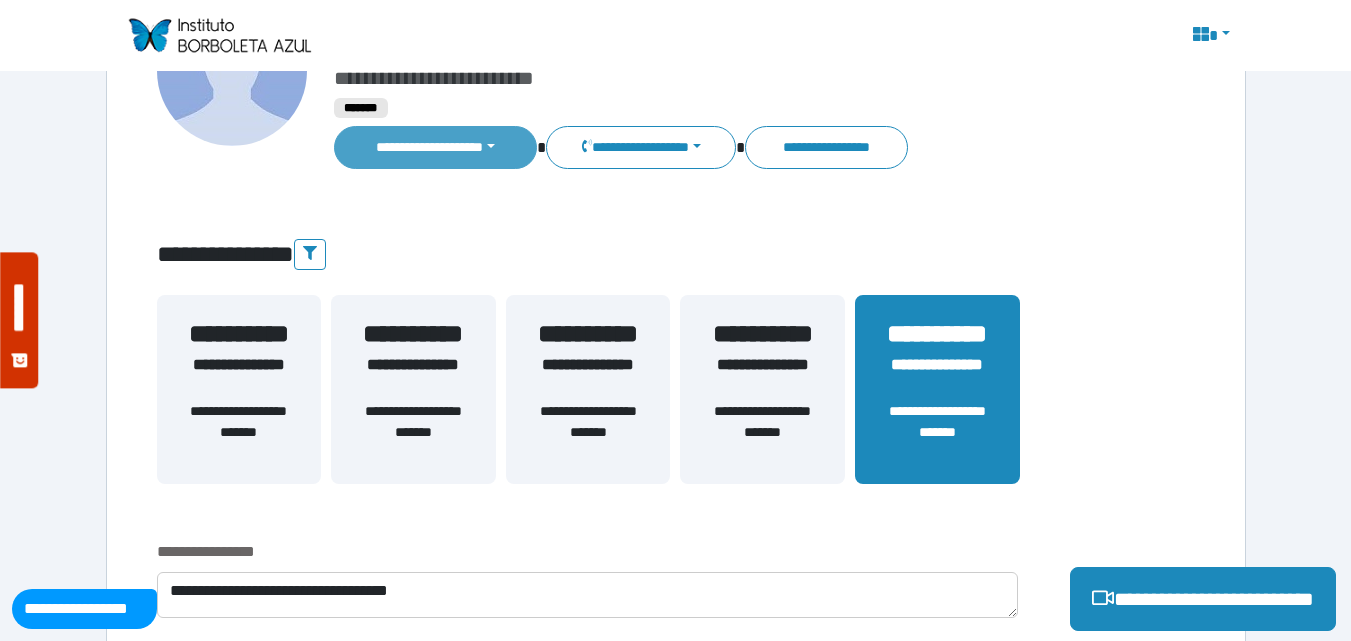 click on "**********" at bounding box center (436, 147) 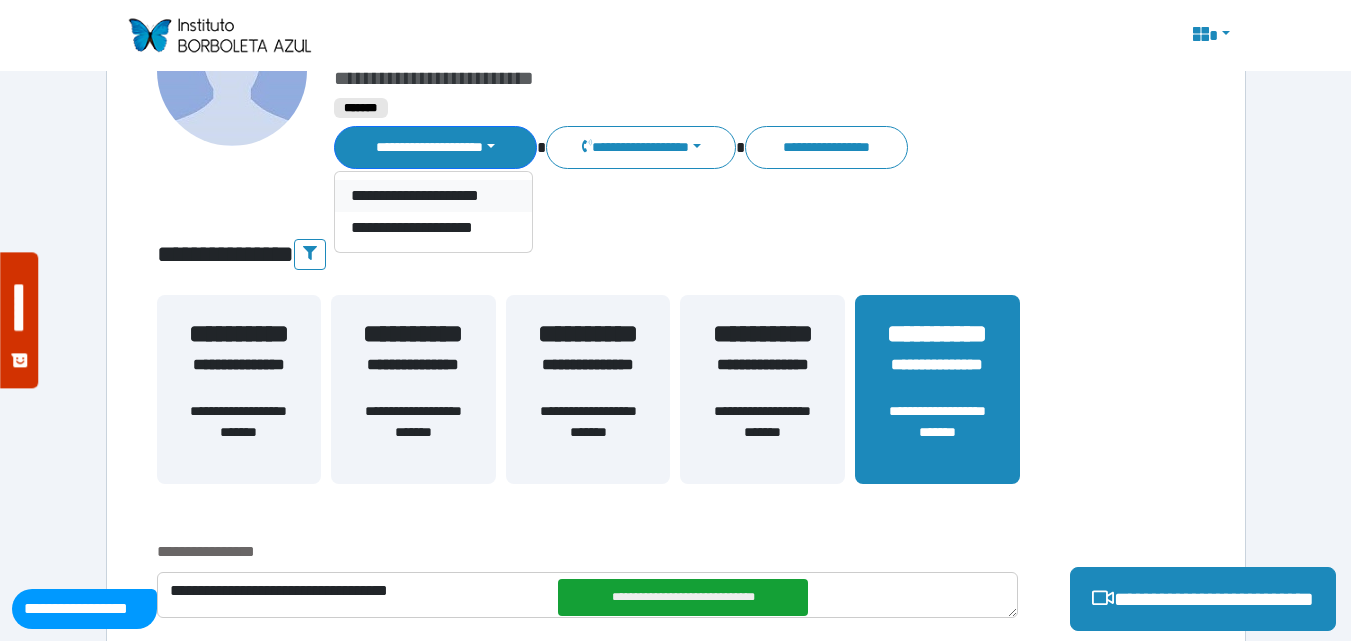 click on "**********" at bounding box center (433, 196) 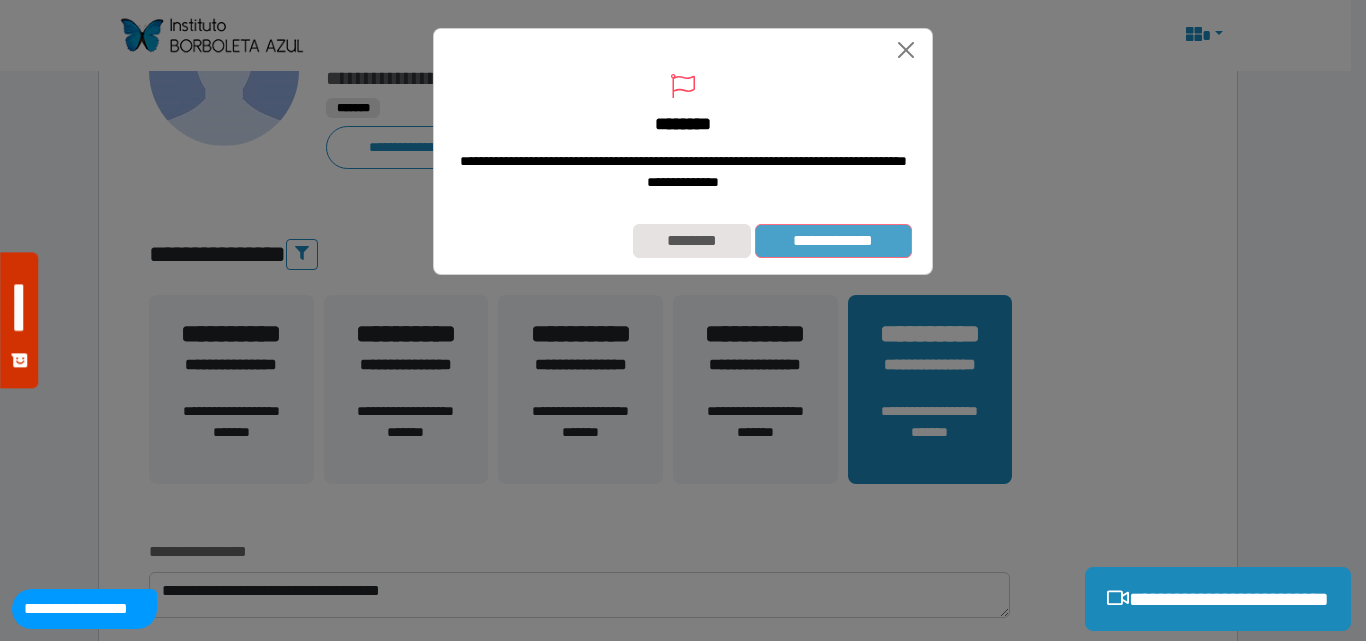 click on "**********" at bounding box center (833, 241) 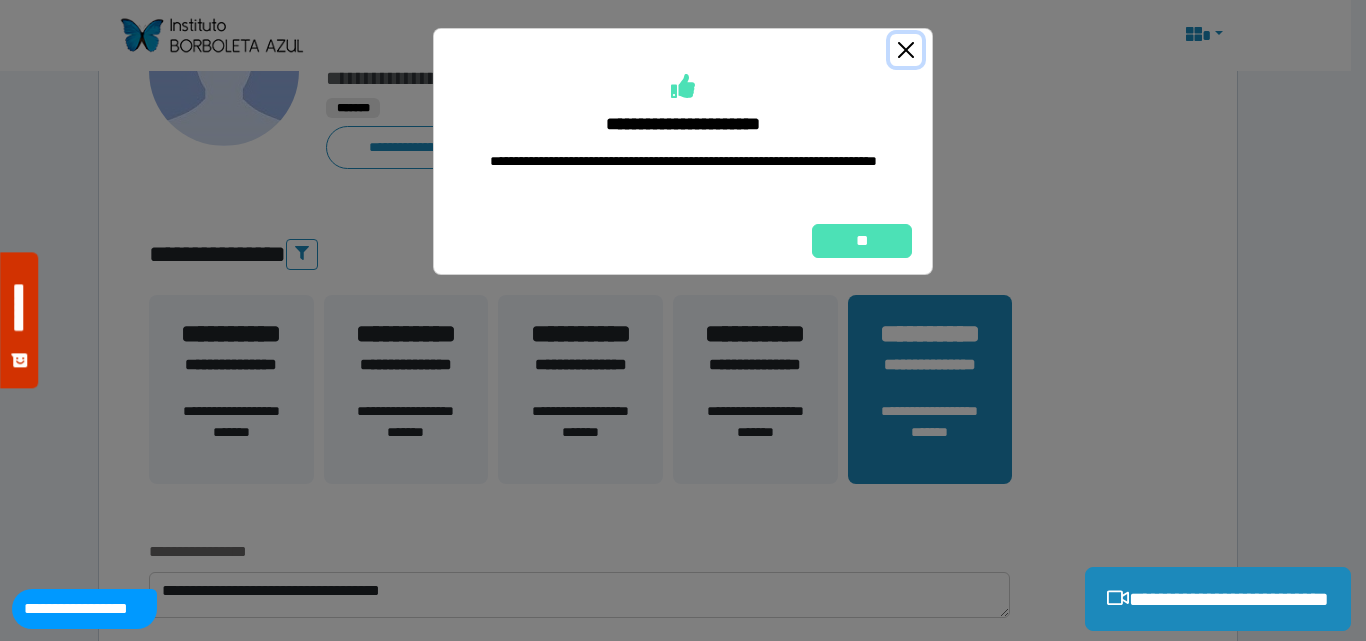 click at bounding box center (906, 50) 